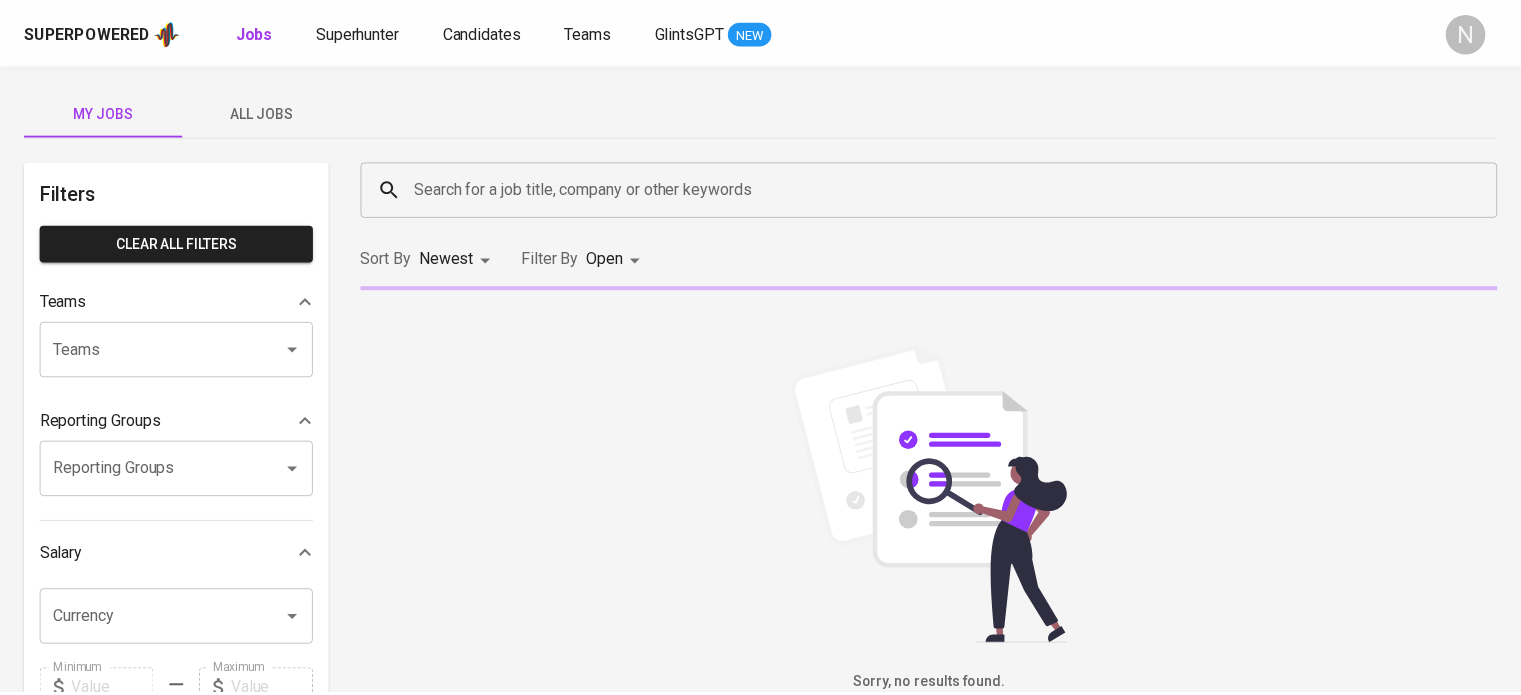 scroll, scrollTop: 0, scrollLeft: 0, axis: both 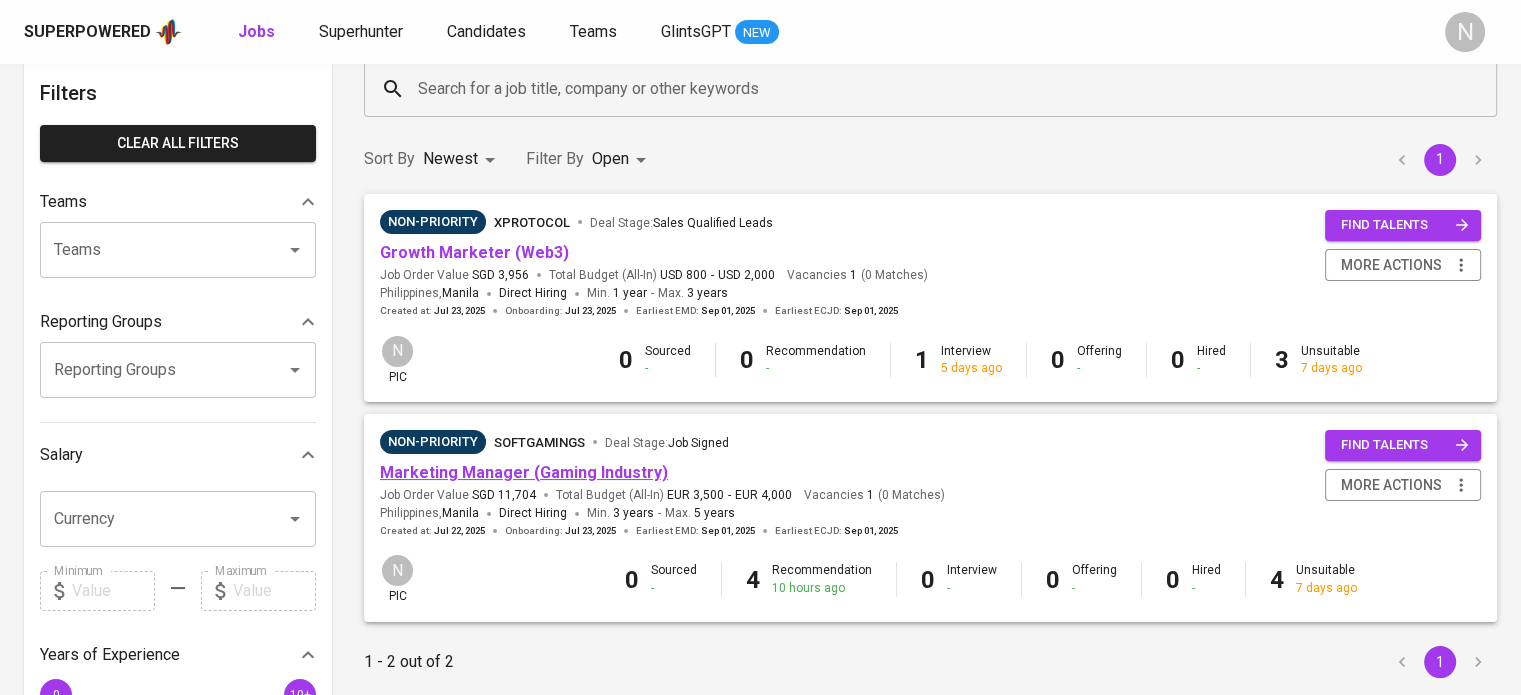 click on "Marketing Manager (Gaming Industry)" at bounding box center [524, 472] 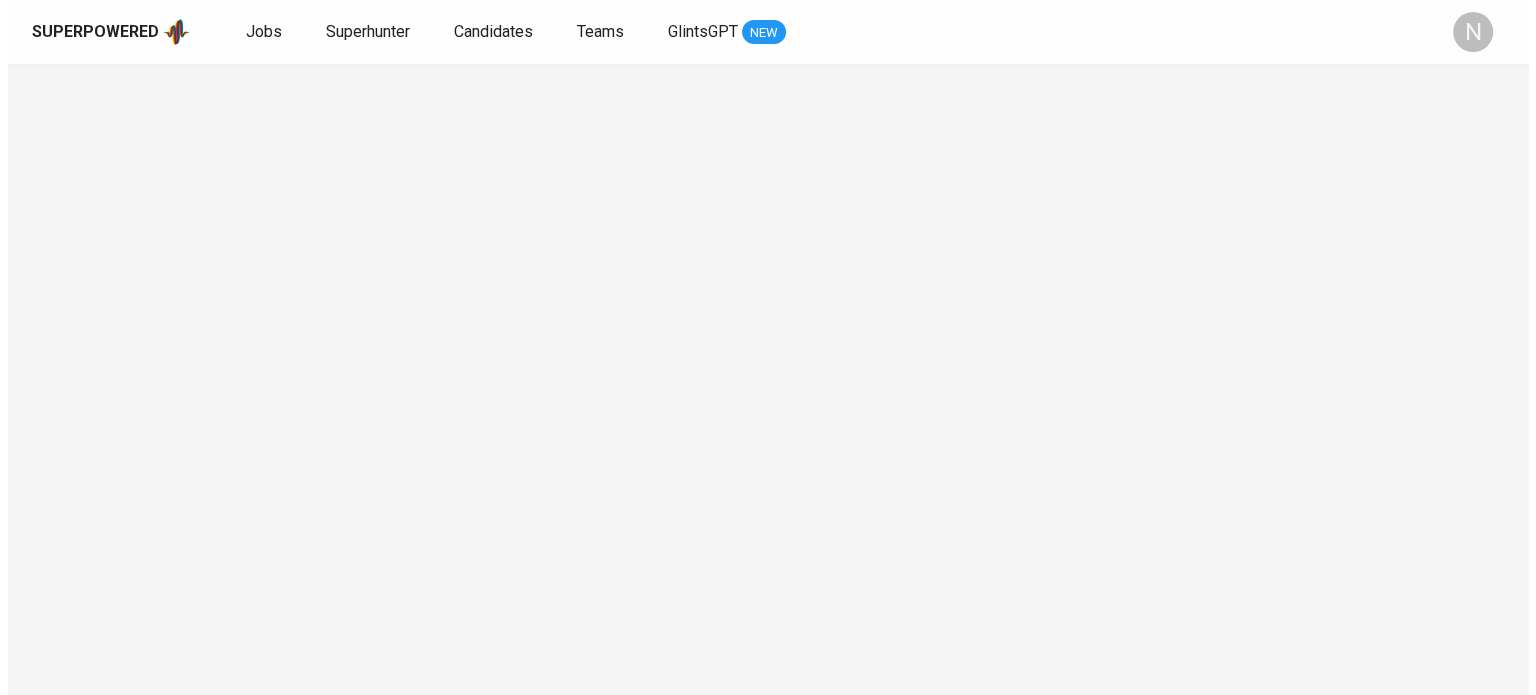 scroll, scrollTop: 0, scrollLeft: 0, axis: both 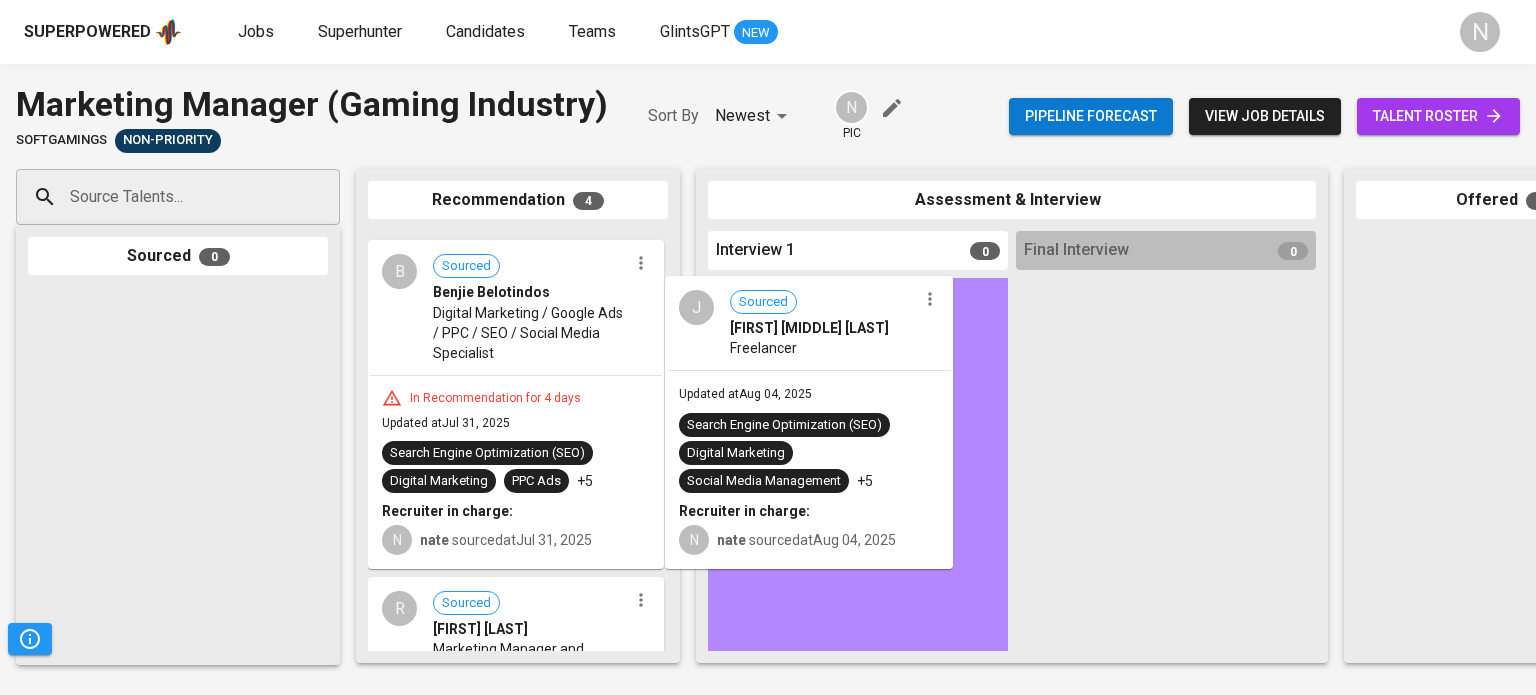 drag, startPoint x: 504, startPoint y: 313, endPoint x: 809, endPoint y: 363, distance: 309.0712 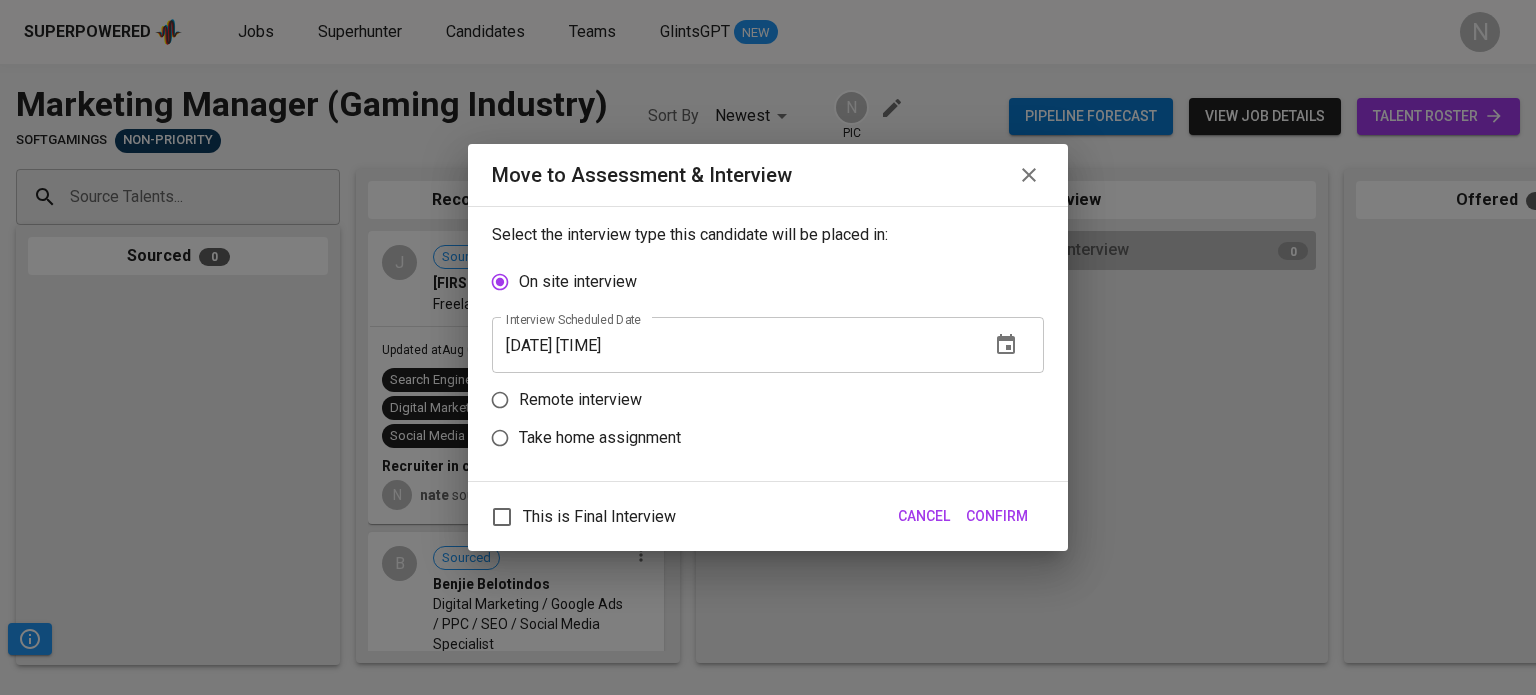 click on "Remote interview" at bounding box center [580, 400] 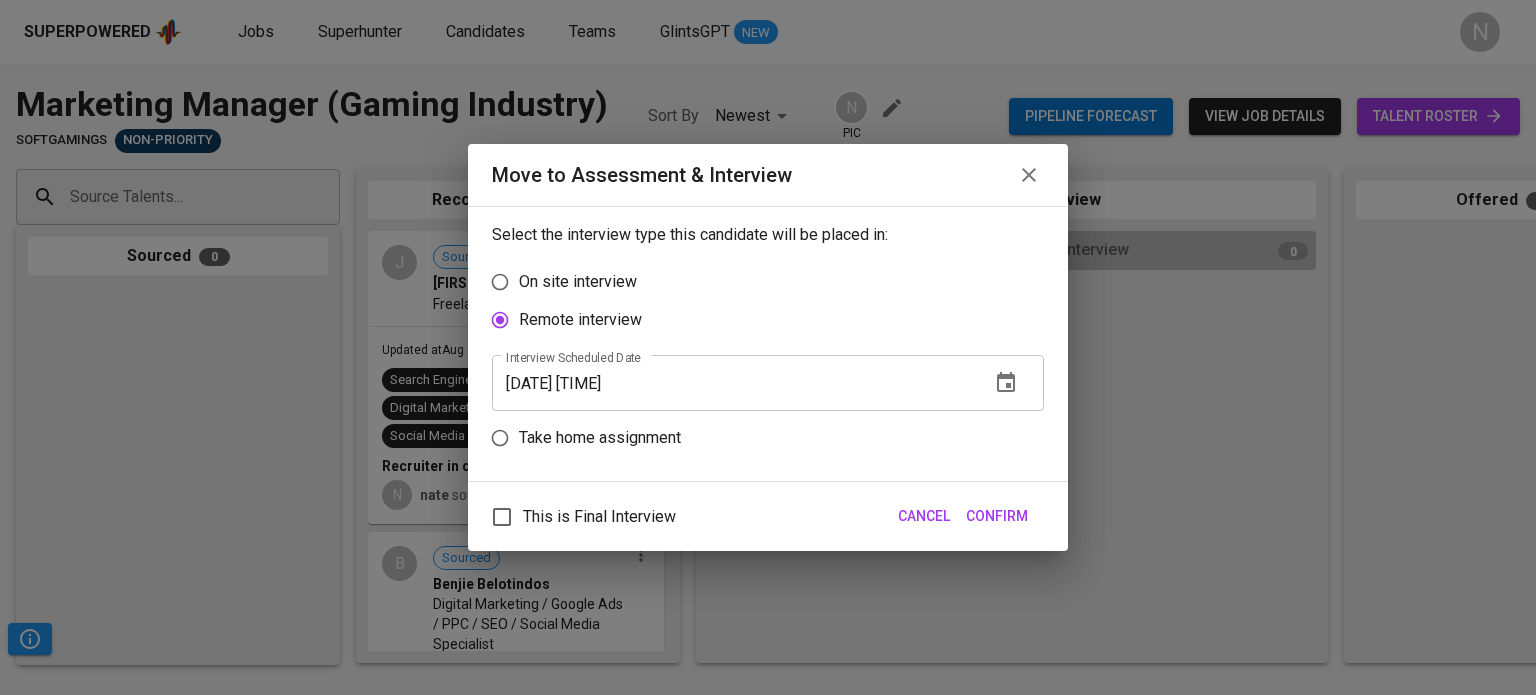 click 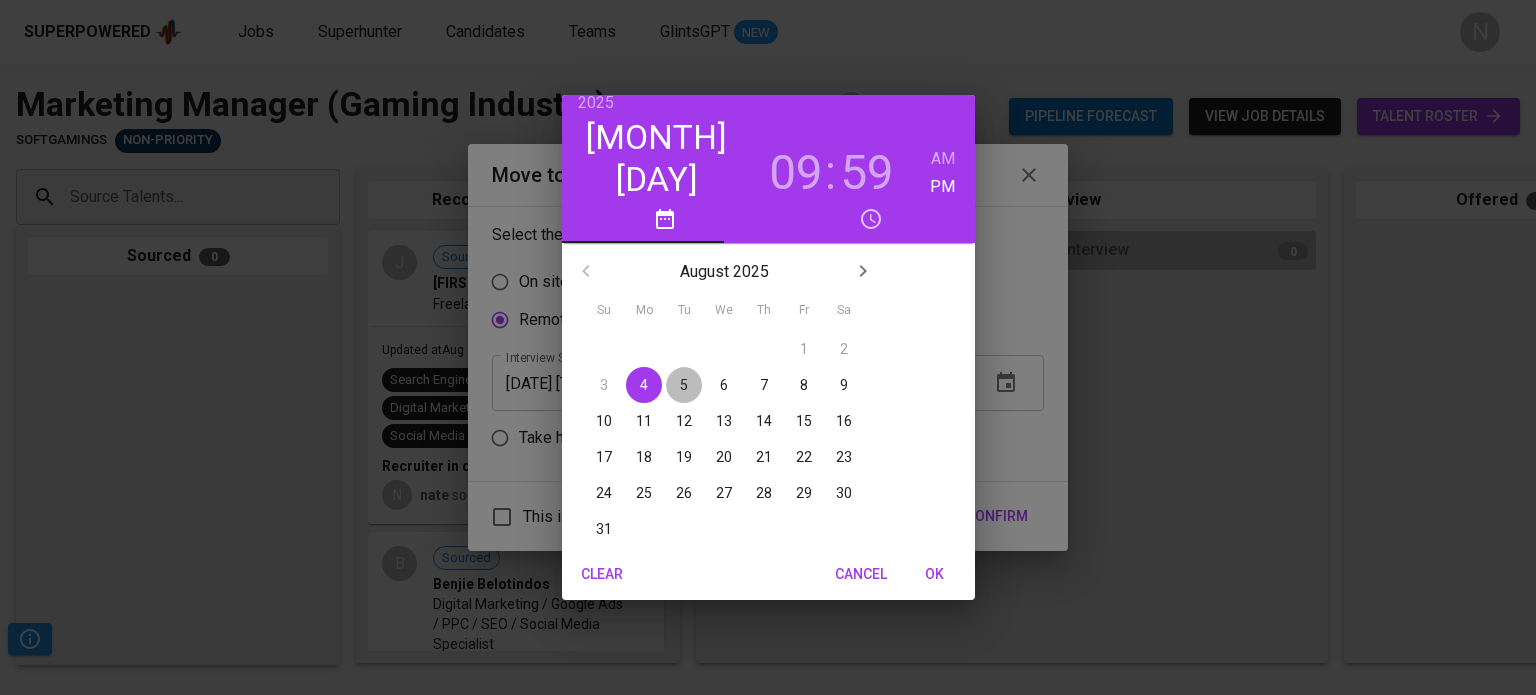 click on "5" at bounding box center [684, 385] 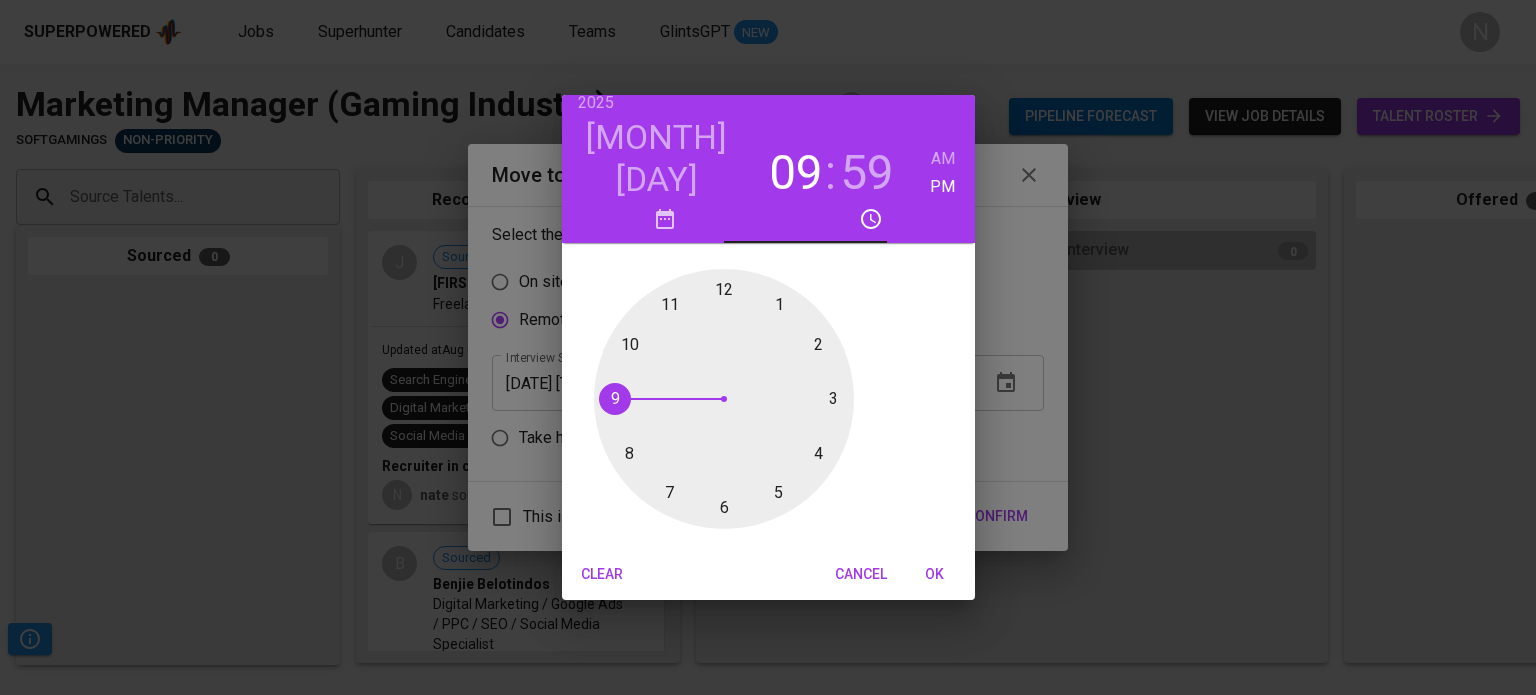 click at bounding box center [724, 399] 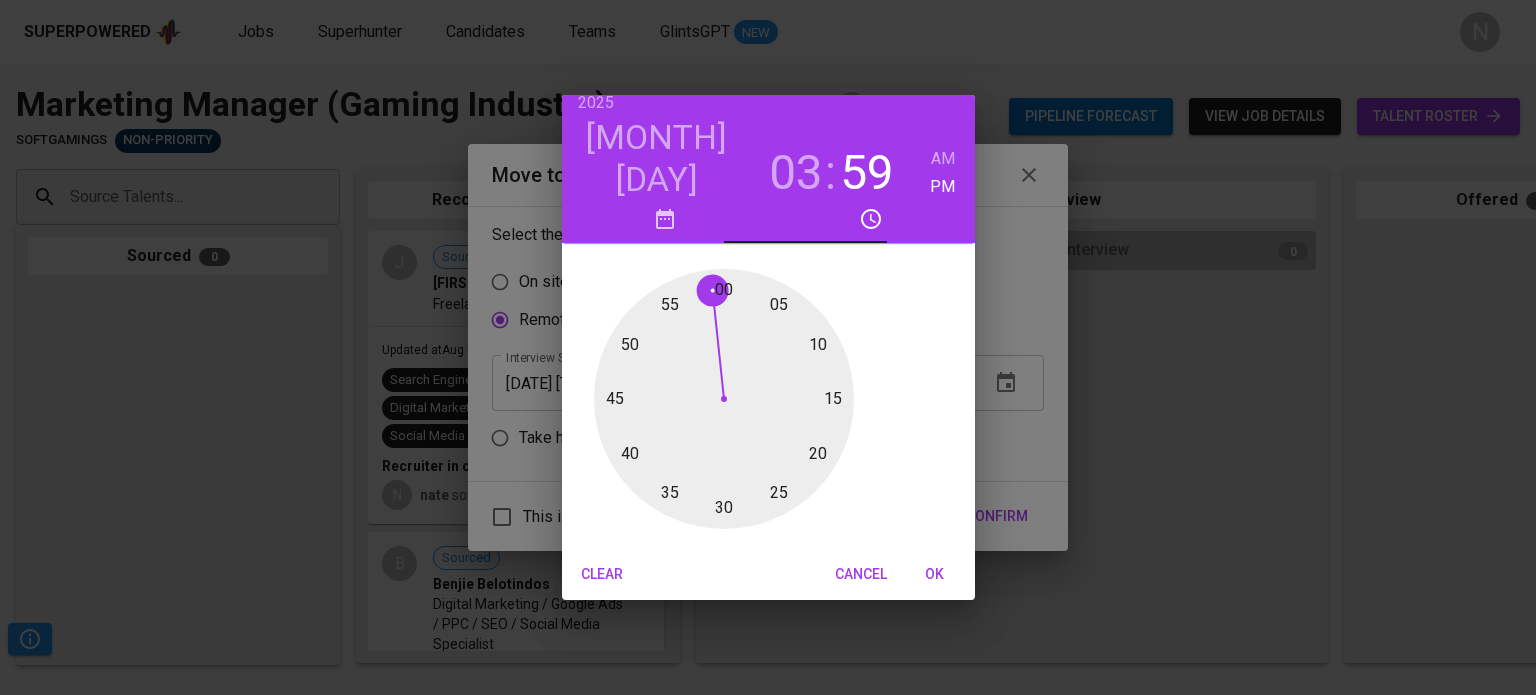 click at bounding box center (724, 399) 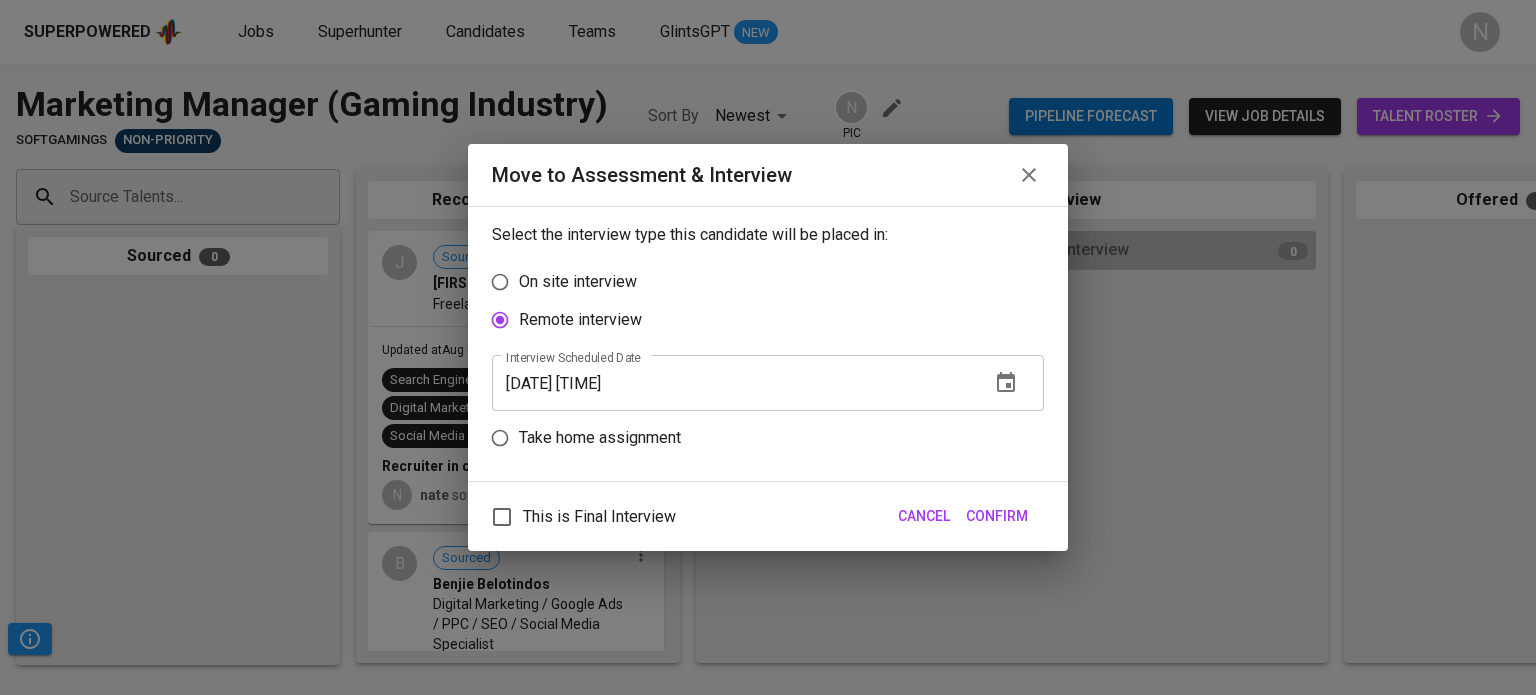 click on "Confirm" at bounding box center (997, 516) 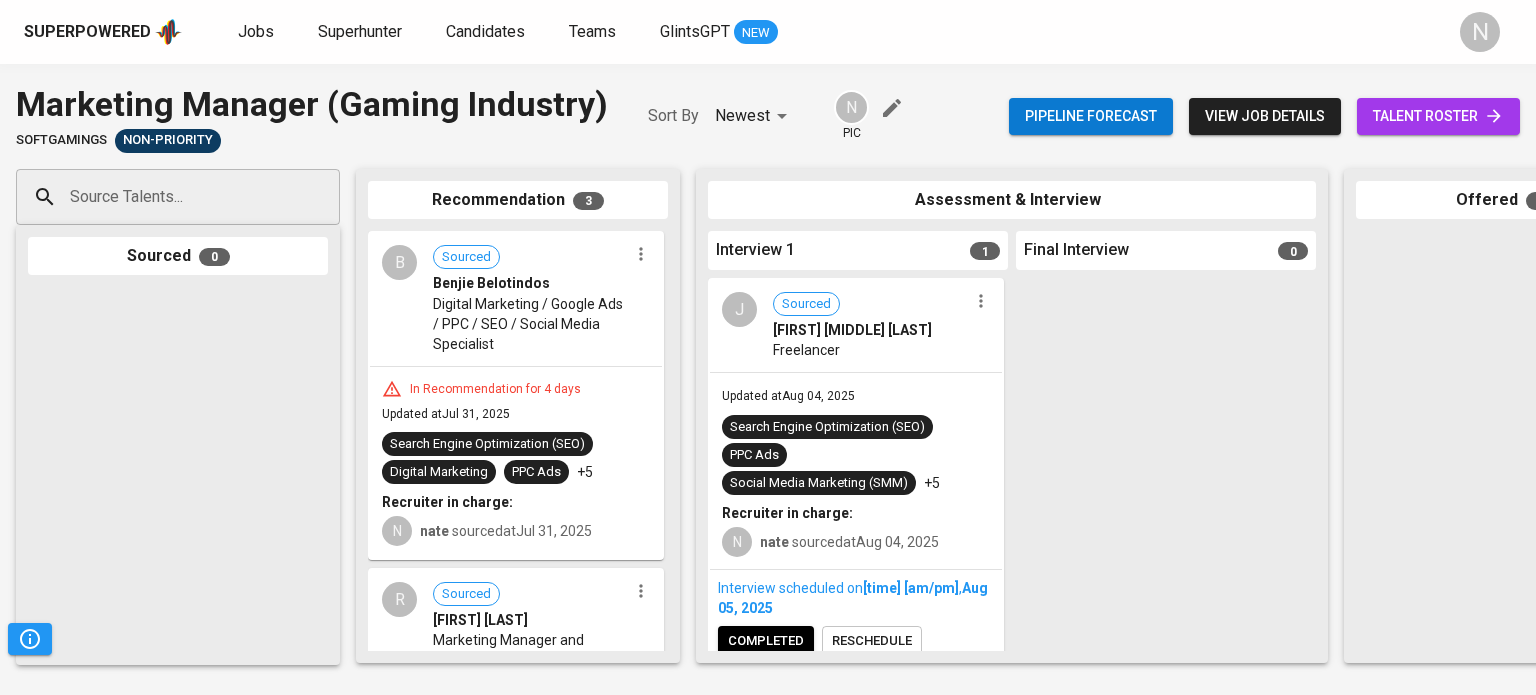 click on "J Sourced [FIRST] [LAST] Freelancer" at bounding box center (856, 326) 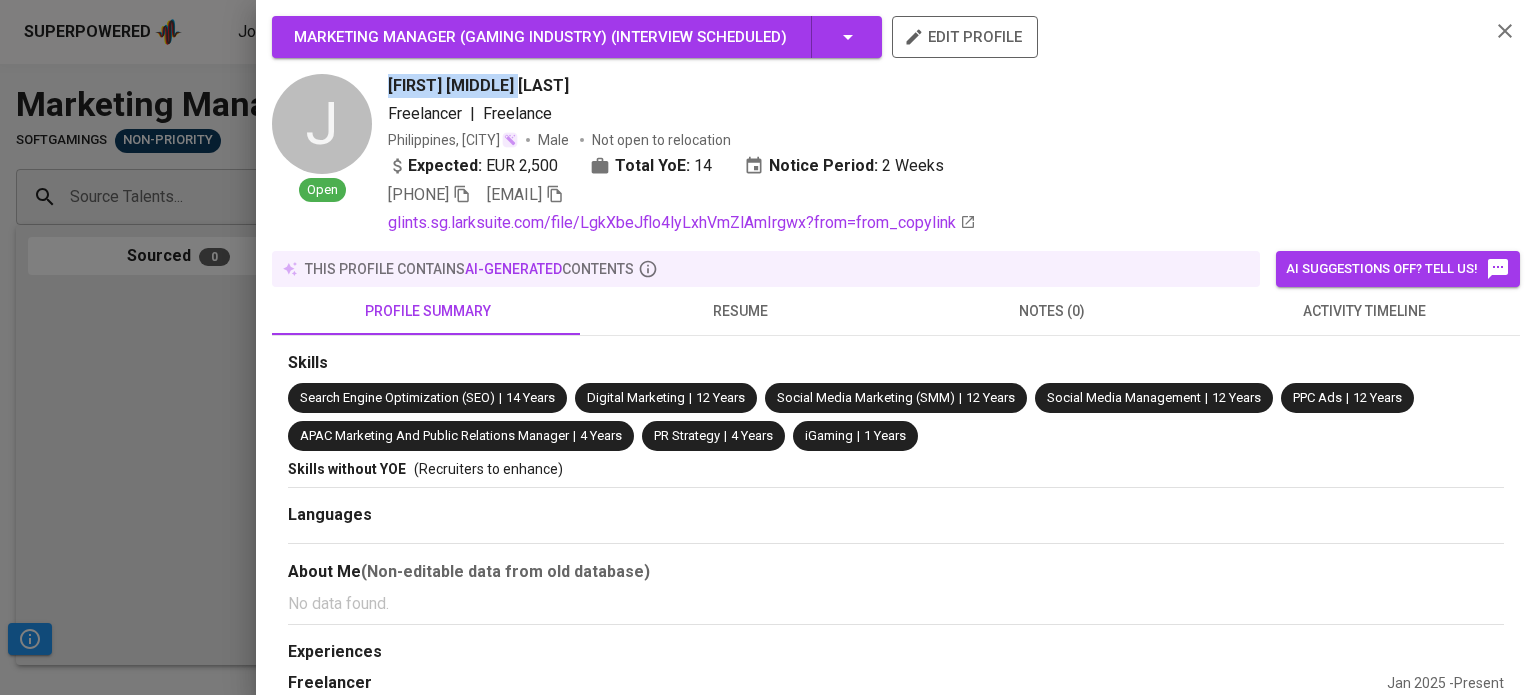 drag, startPoint x: 388, startPoint y: 89, endPoint x: 519, endPoint y: 86, distance: 131.03435 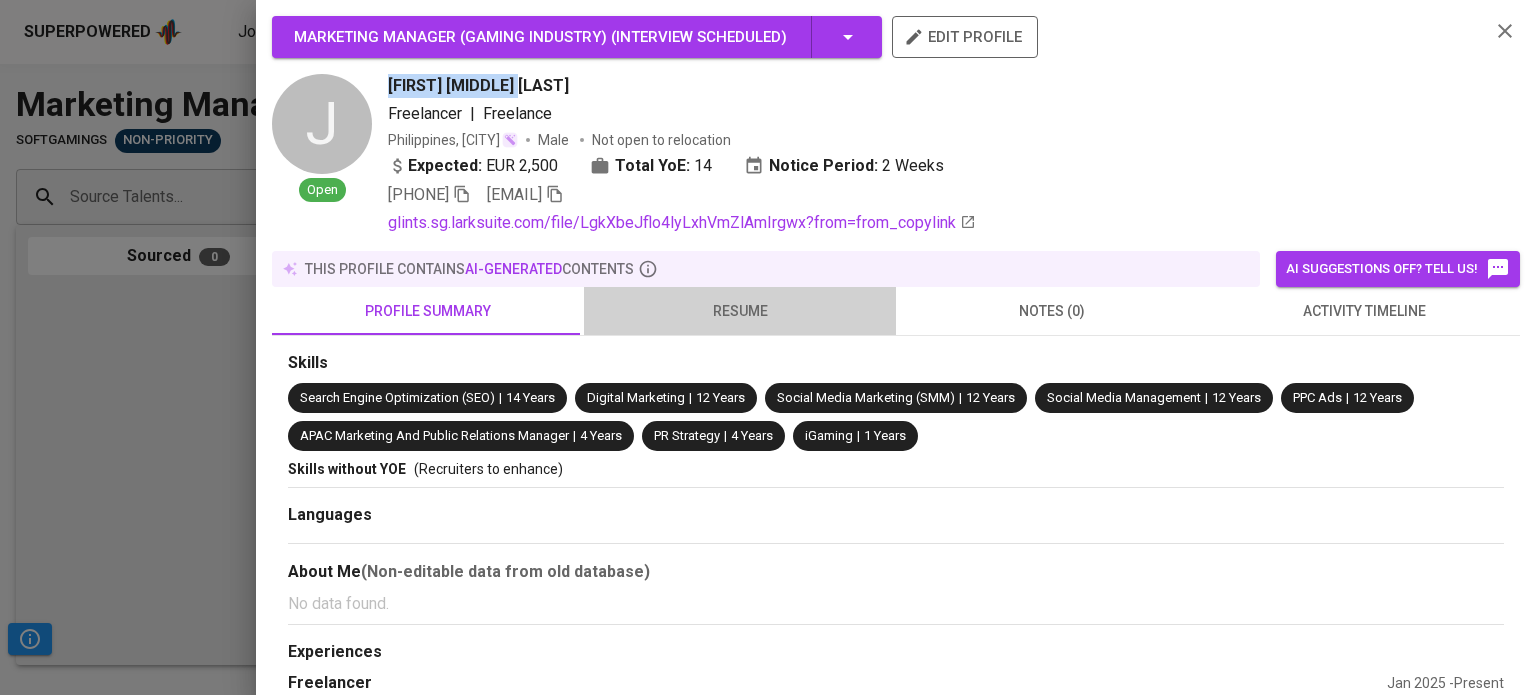 click on "resume" at bounding box center [740, 311] 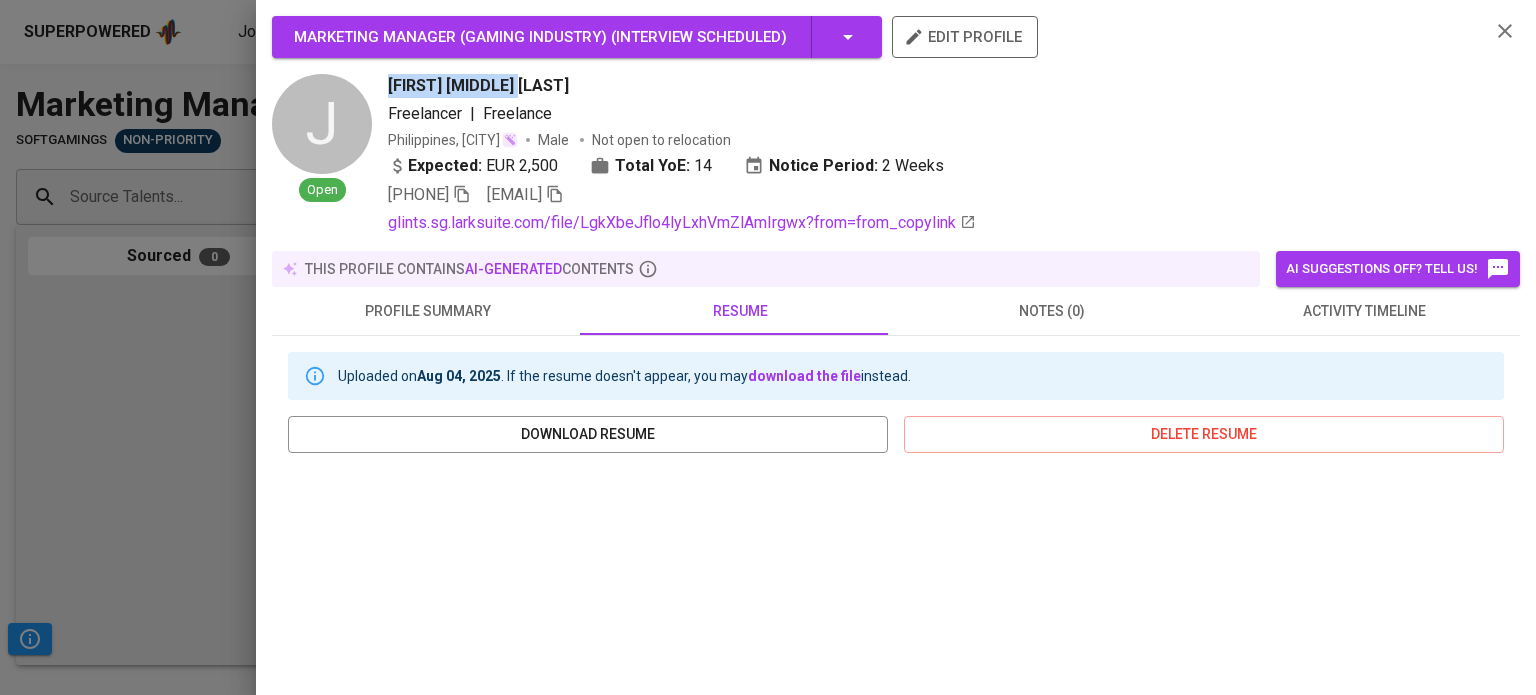 click on "profile summary" at bounding box center [428, 311] 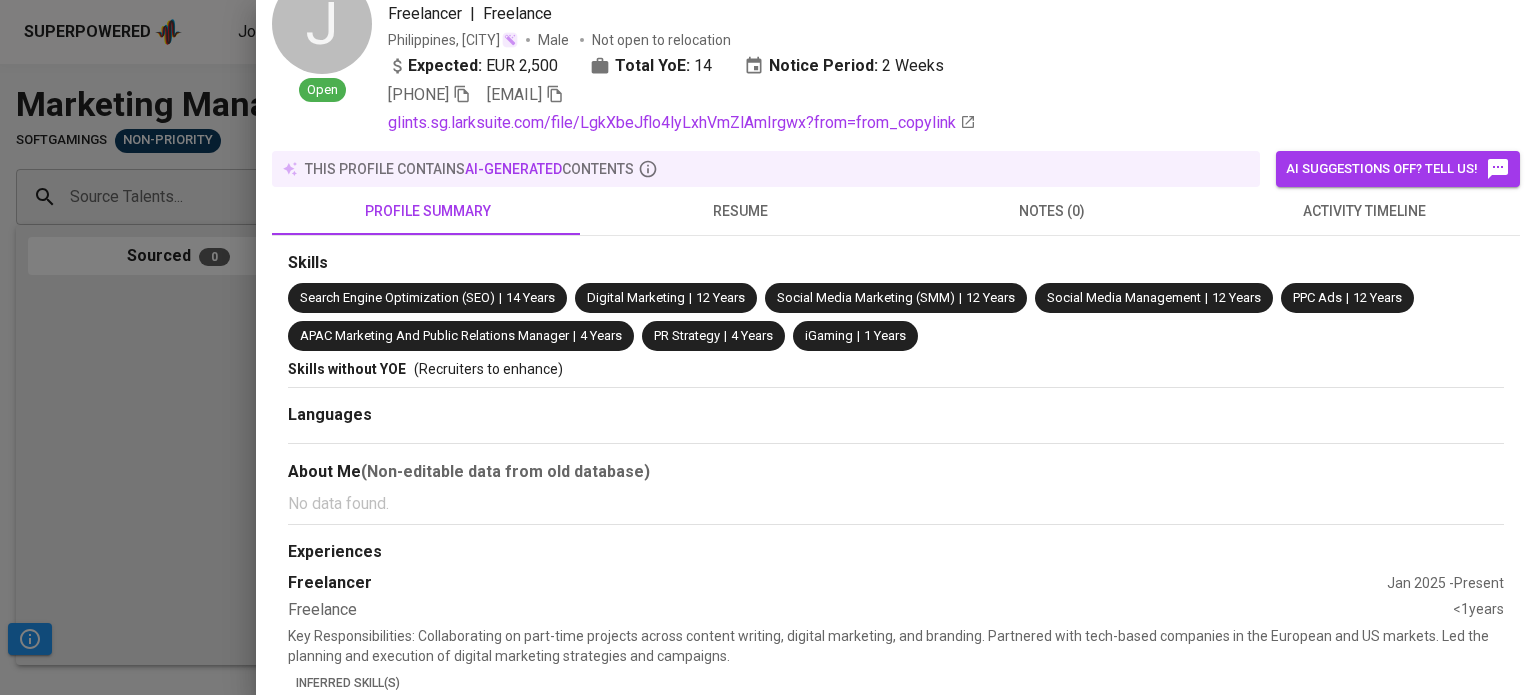 scroll, scrollTop: 0, scrollLeft: 0, axis: both 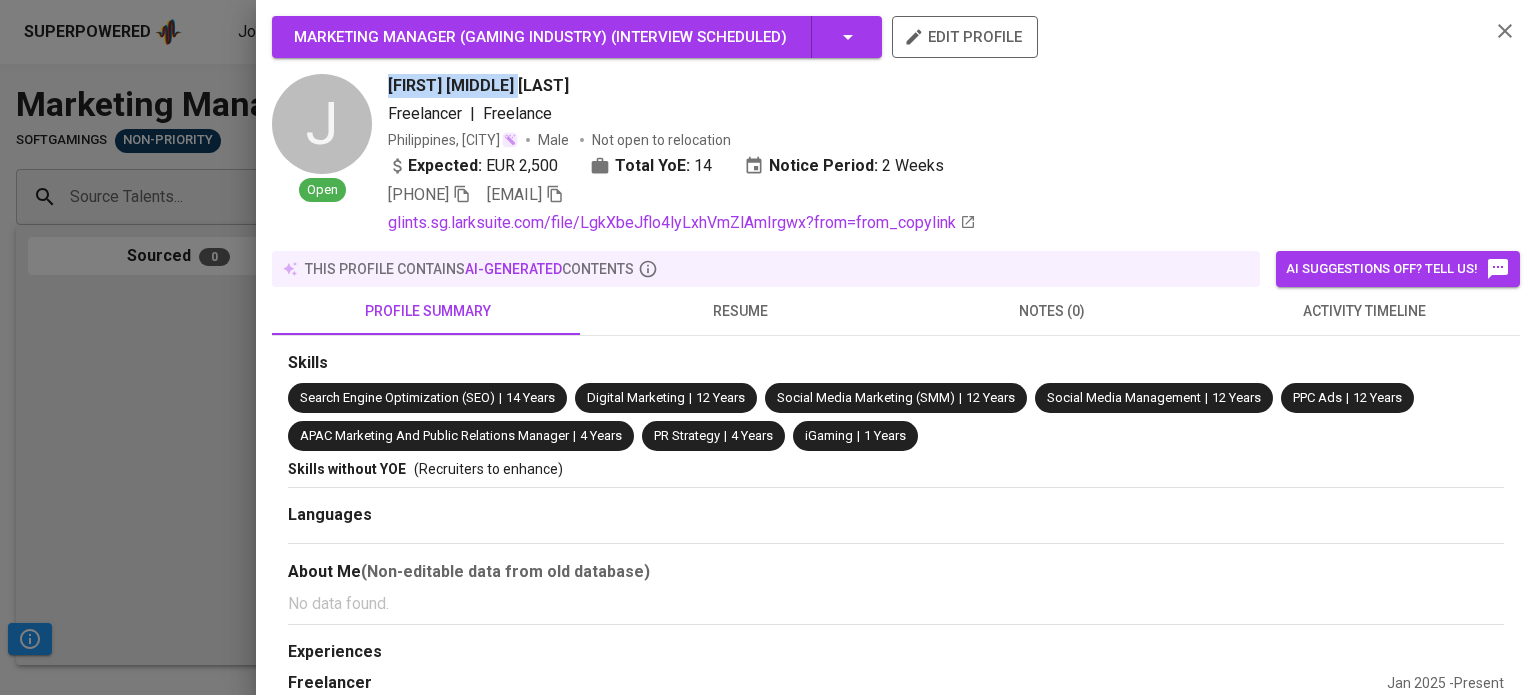 type 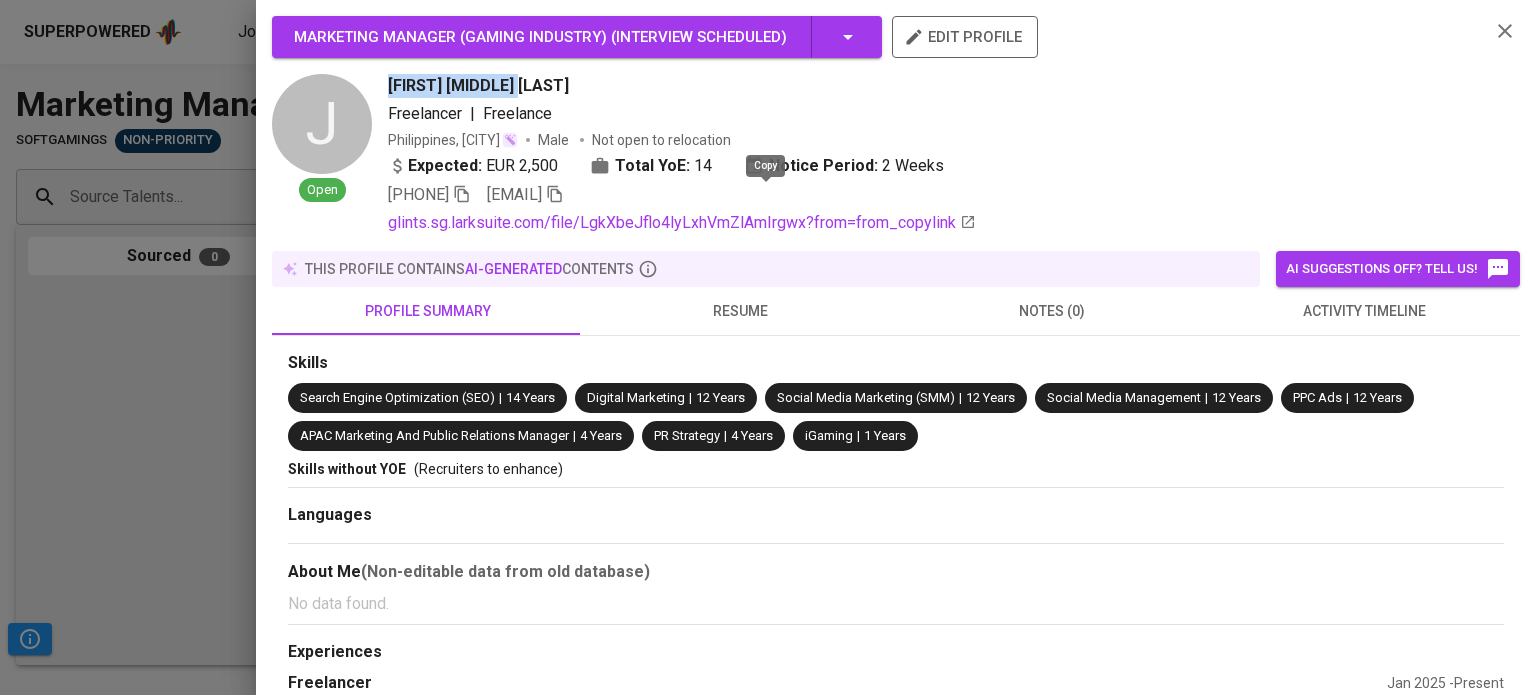 click 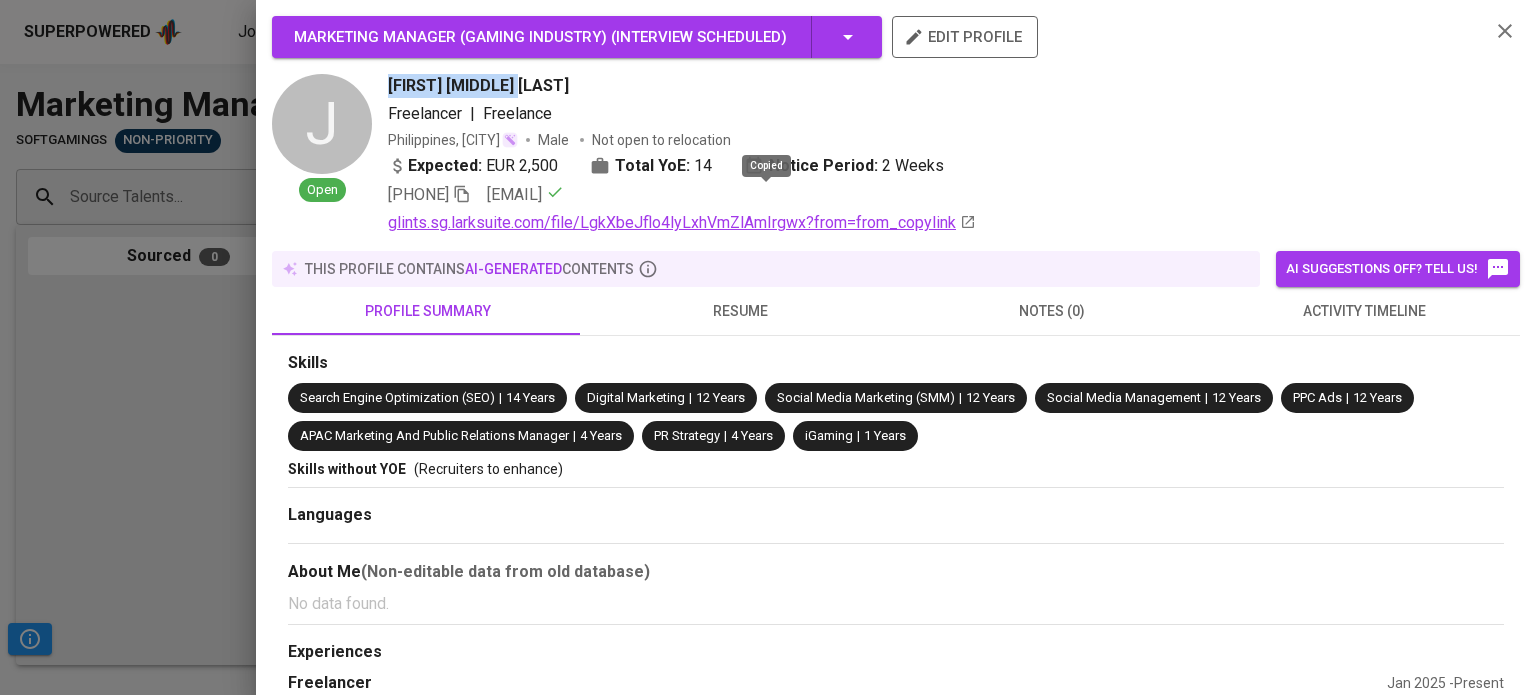 type 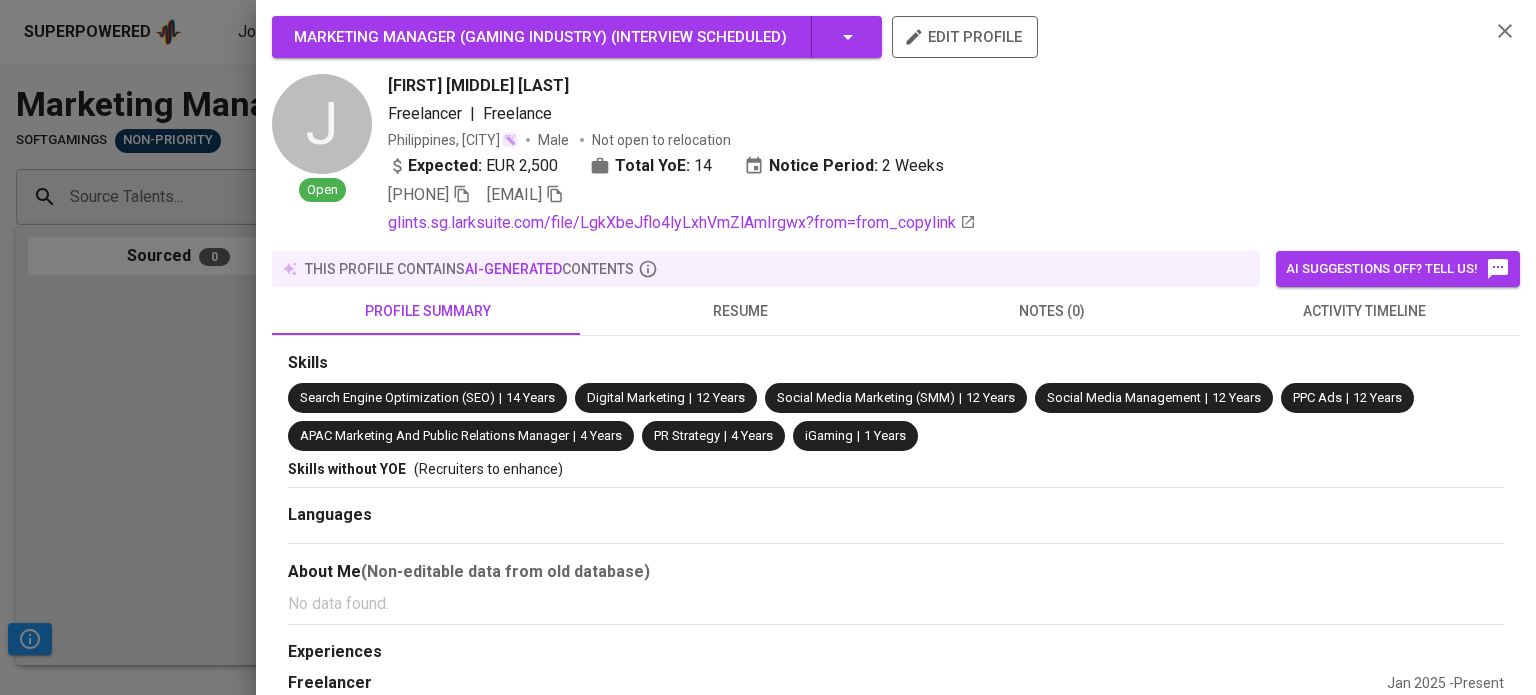 click at bounding box center [768, 347] 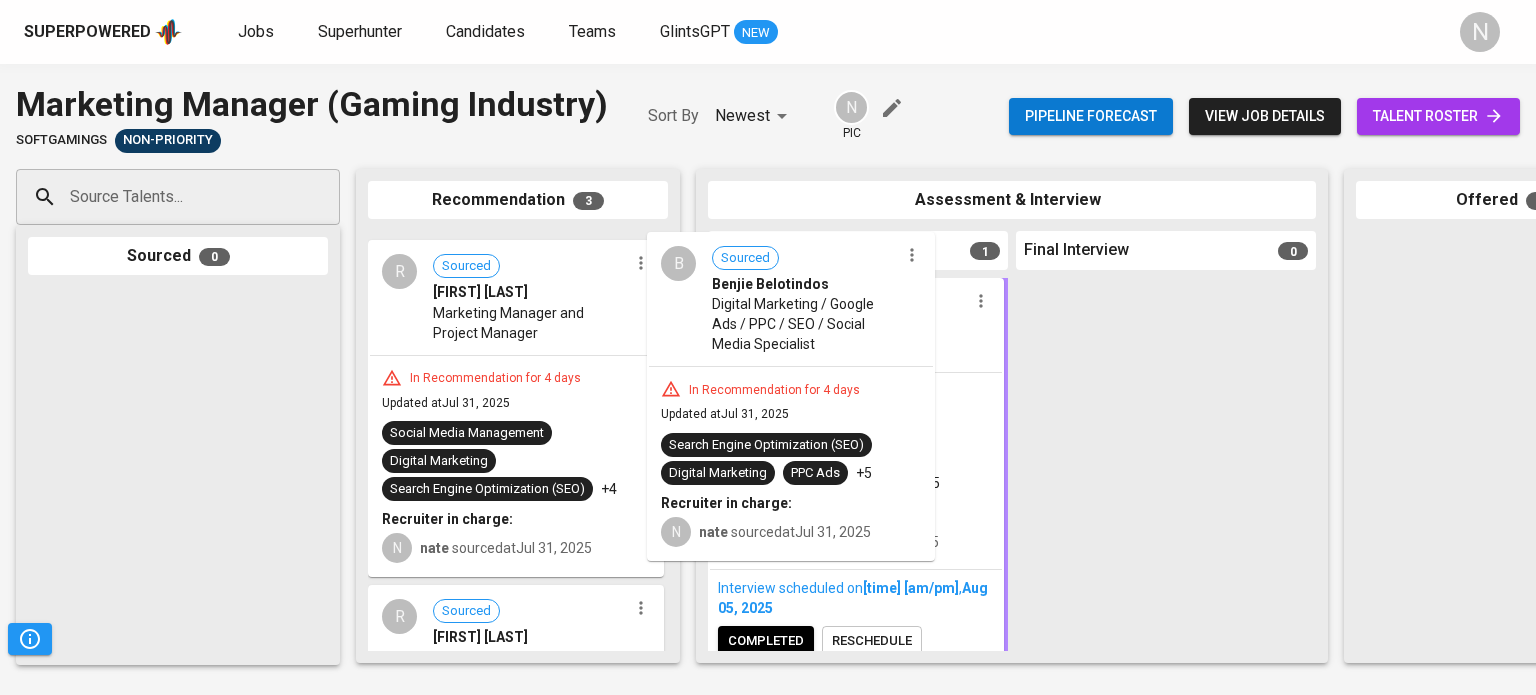 drag, startPoint x: 520, startPoint y: 339, endPoint x: 804, endPoint y: 339, distance: 284 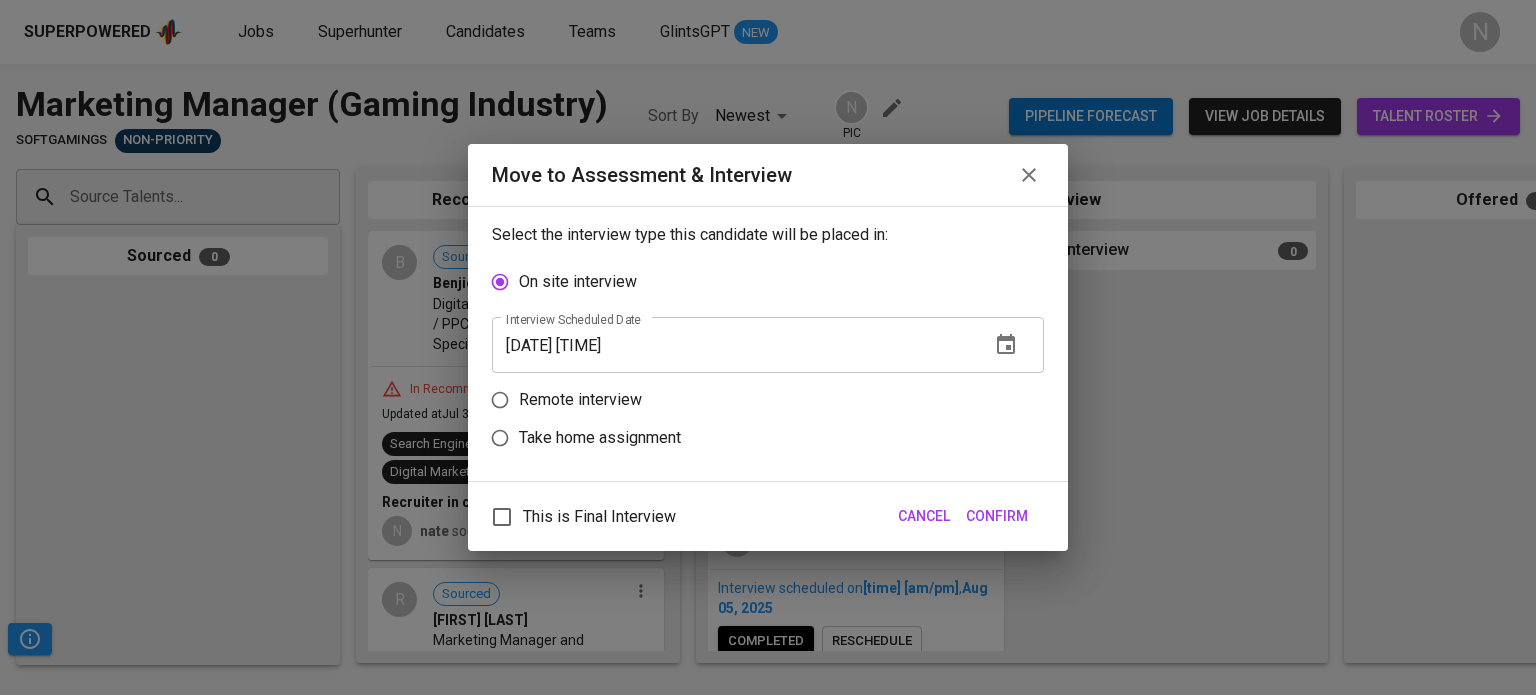 click on "Remote interview" at bounding box center (580, 400) 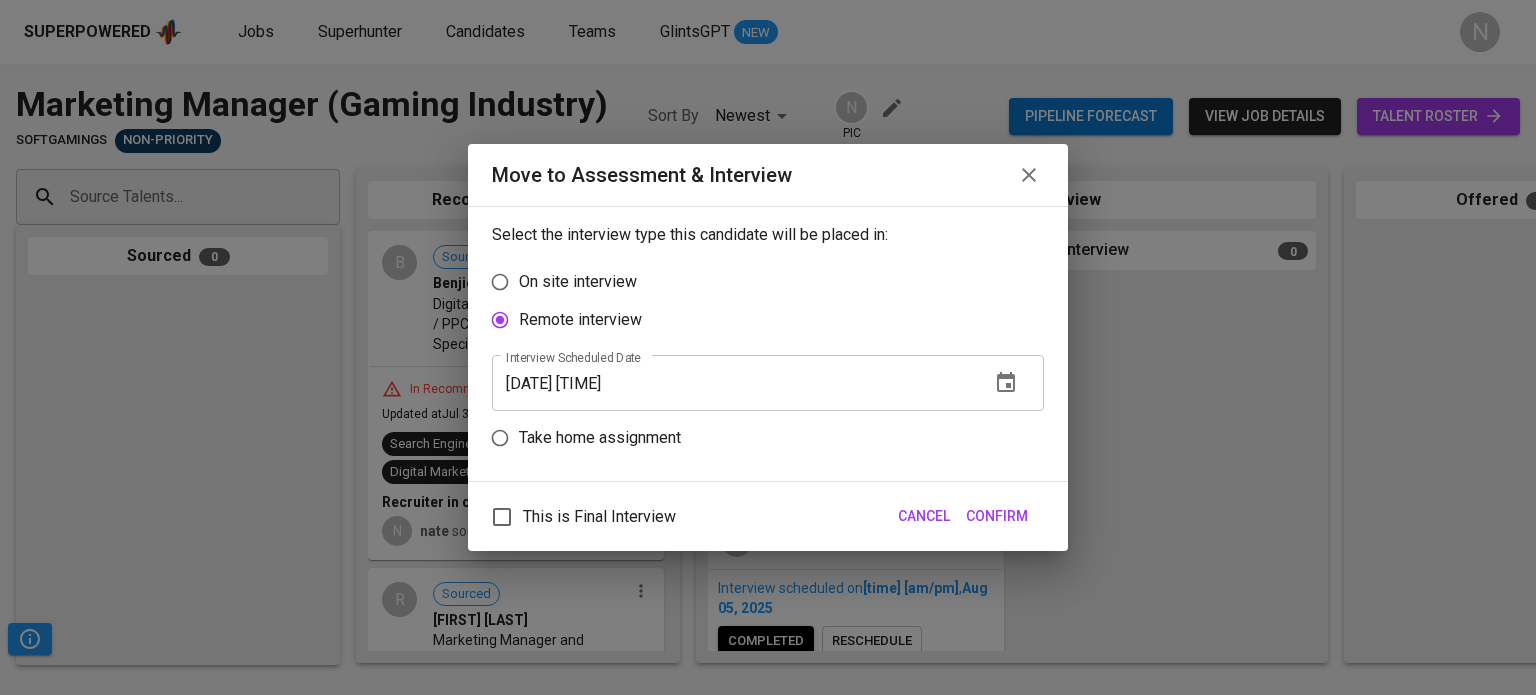 click 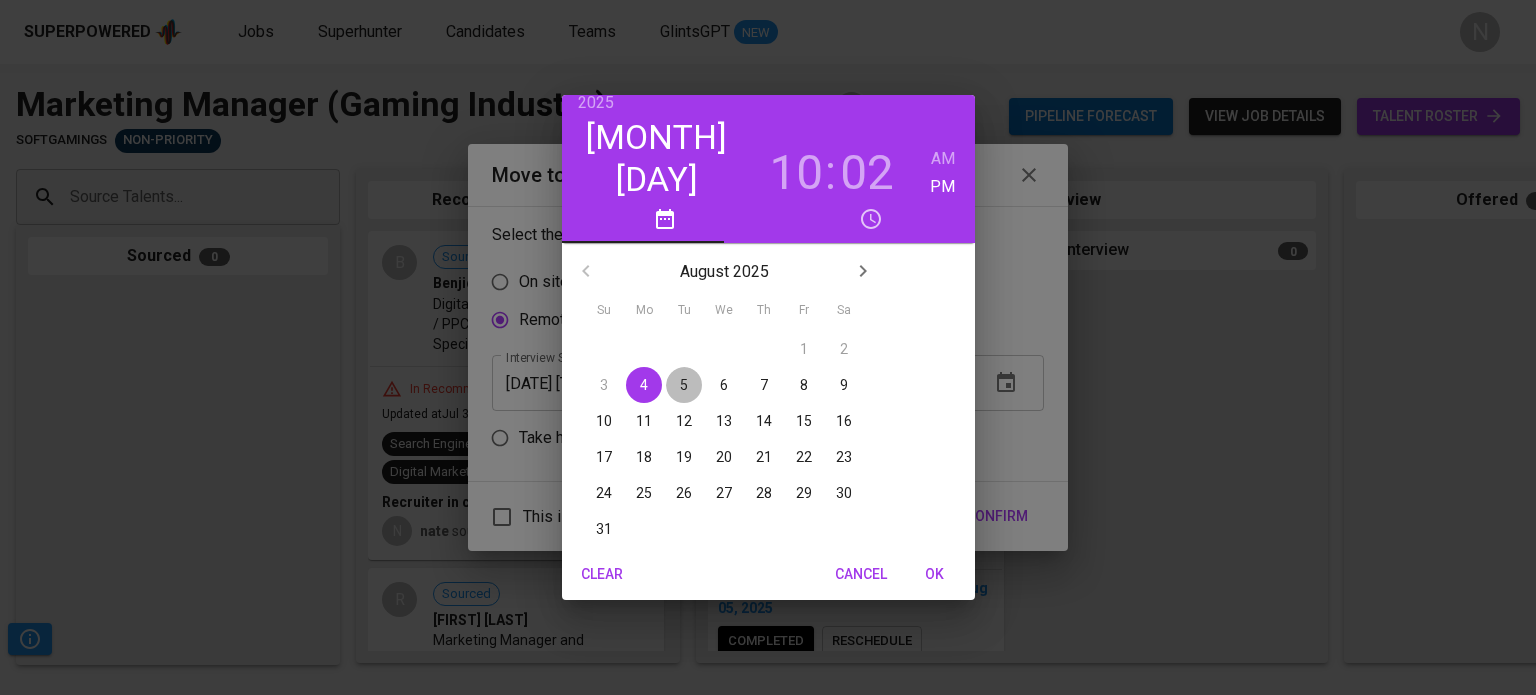 click on "5" at bounding box center [684, 385] 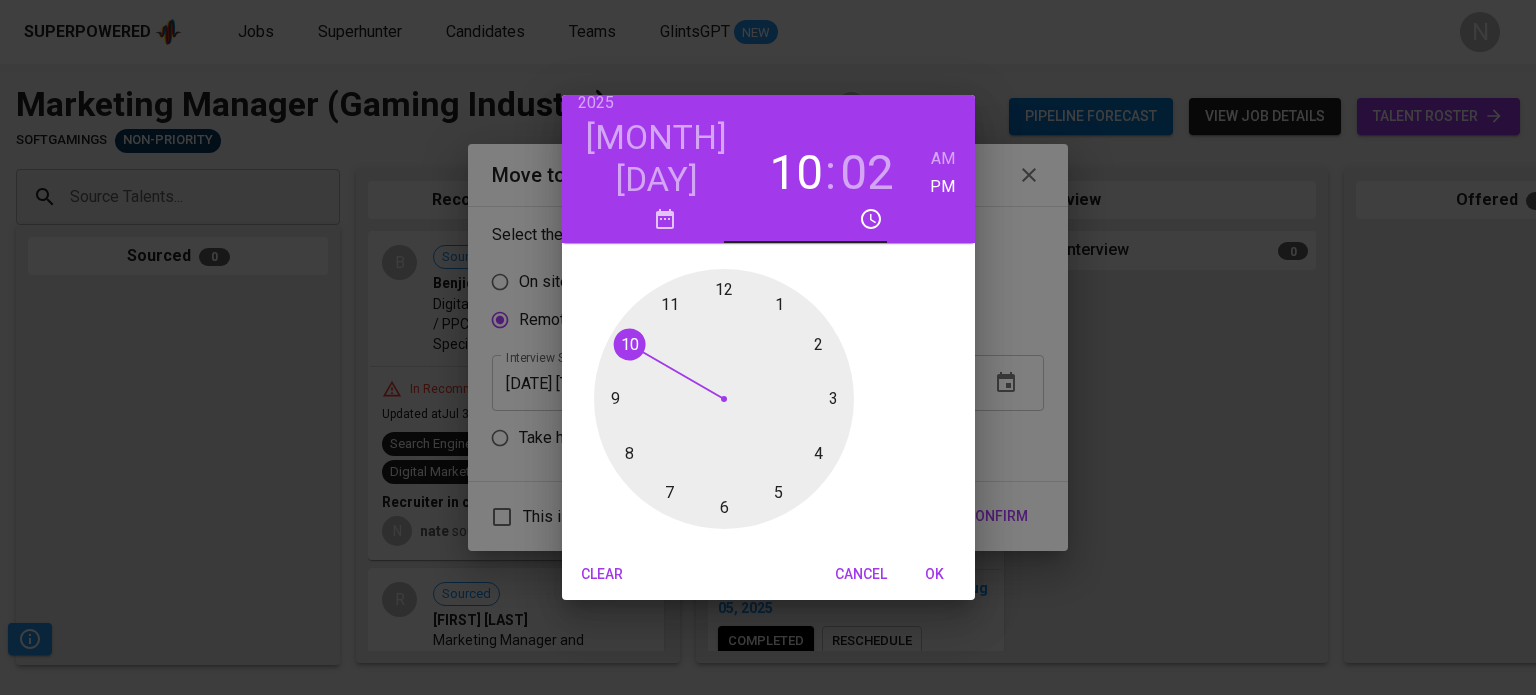 click at bounding box center [724, 399] 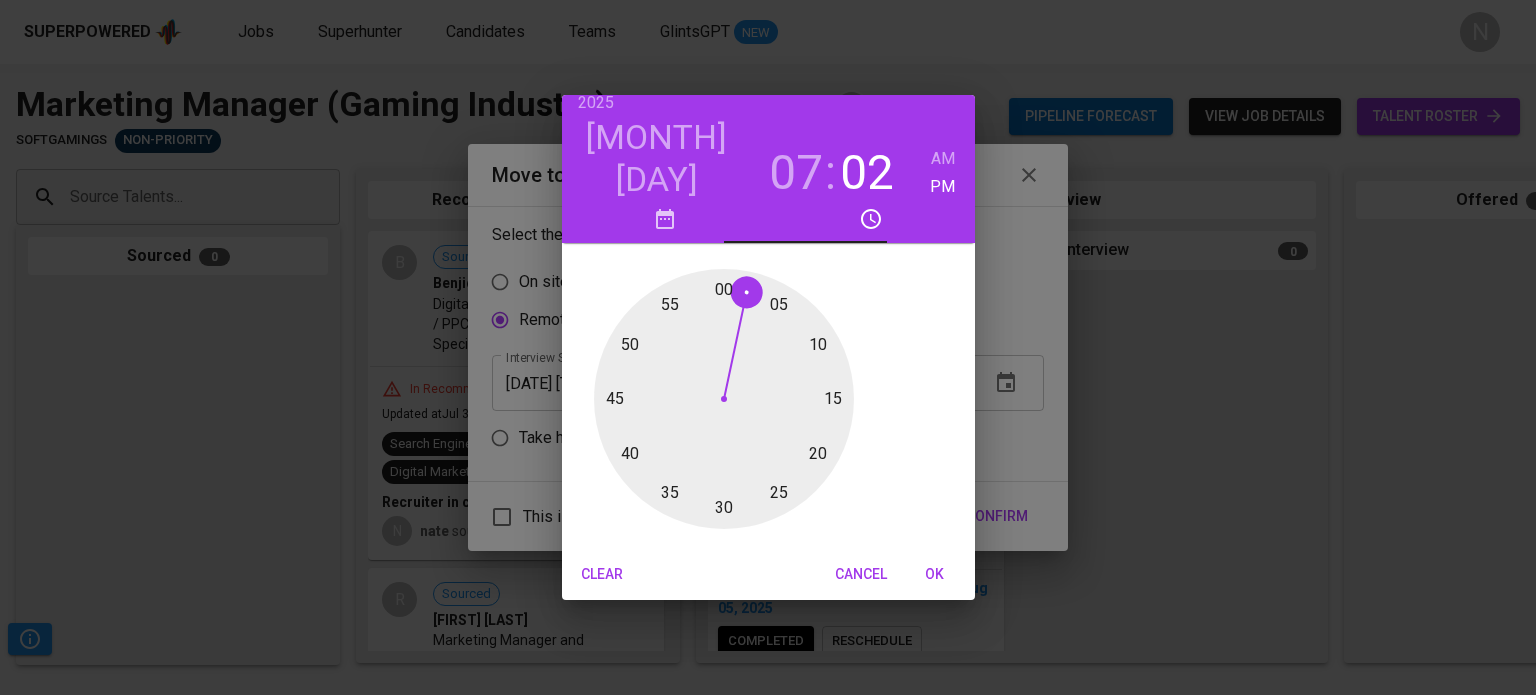click at bounding box center [724, 399] 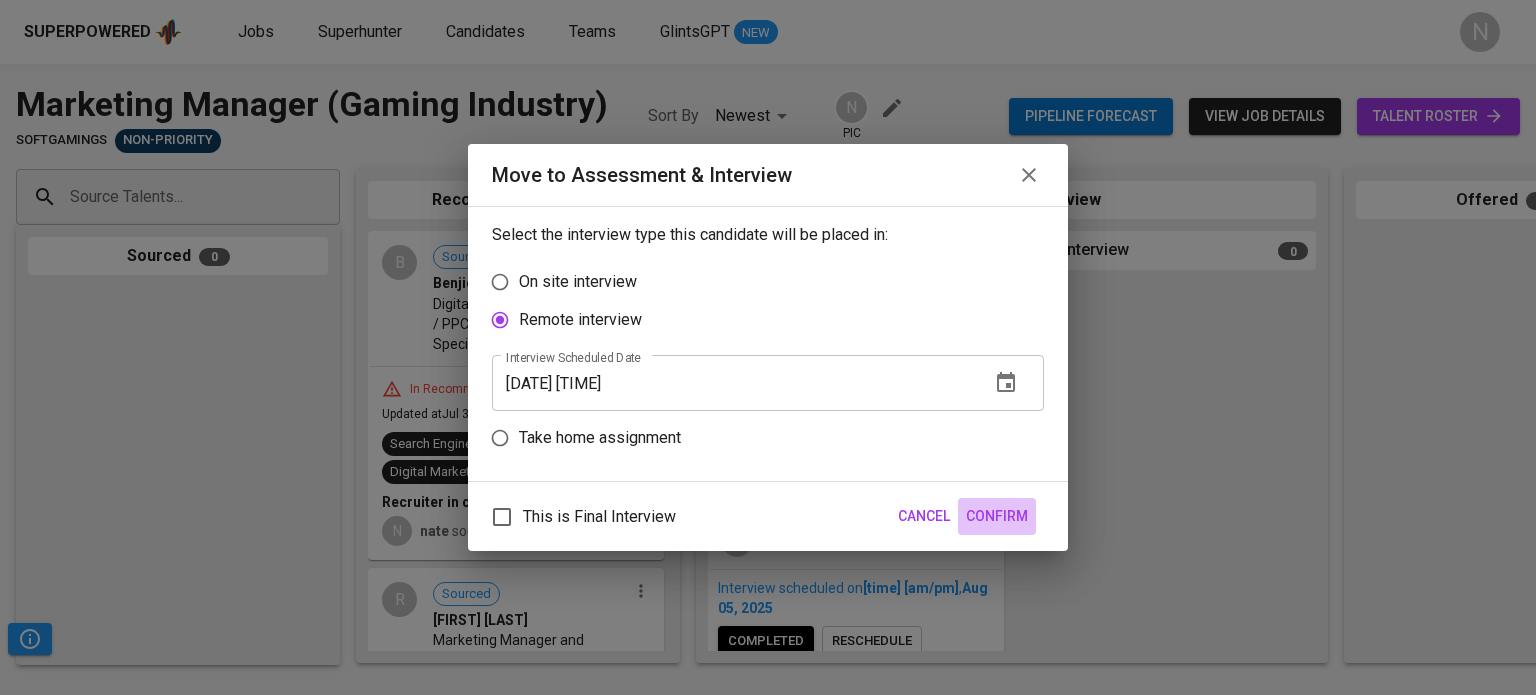 click on "Confirm" at bounding box center (997, 516) 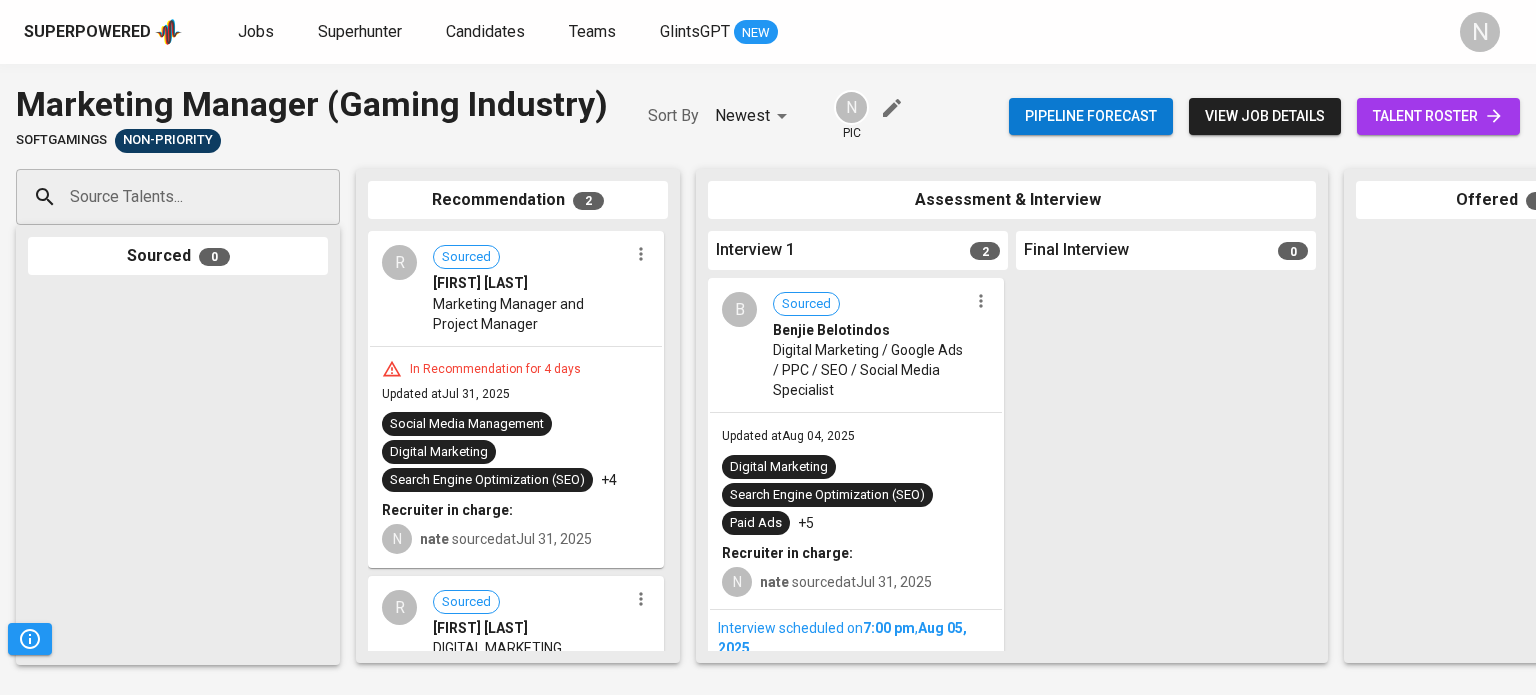 click on "Digital Marketing / Google Ads / PPC / SEO / Social Media Specialist" at bounding box center [870, 370] 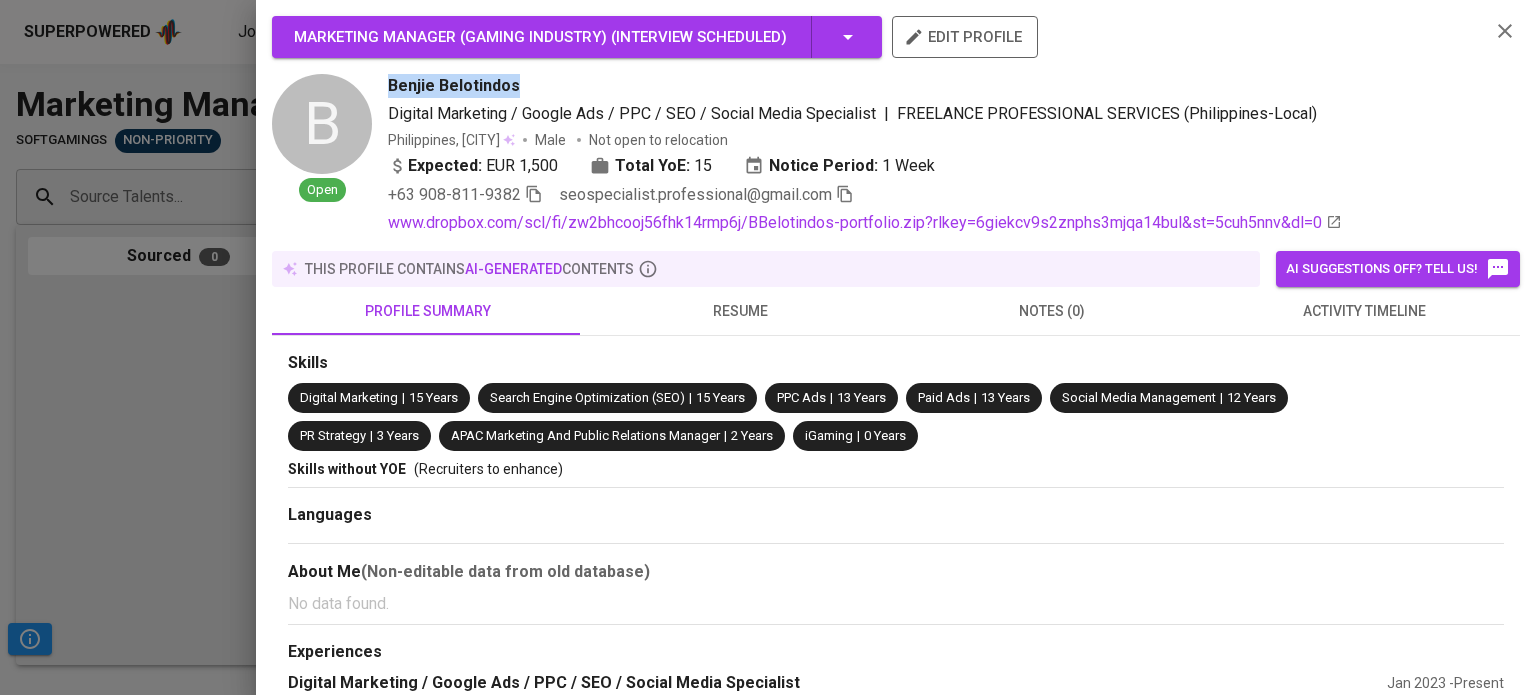 drag, startPoint x: 552, startPoint y: 87, endPoint x: 391, endPoint y: 87, distance: 161 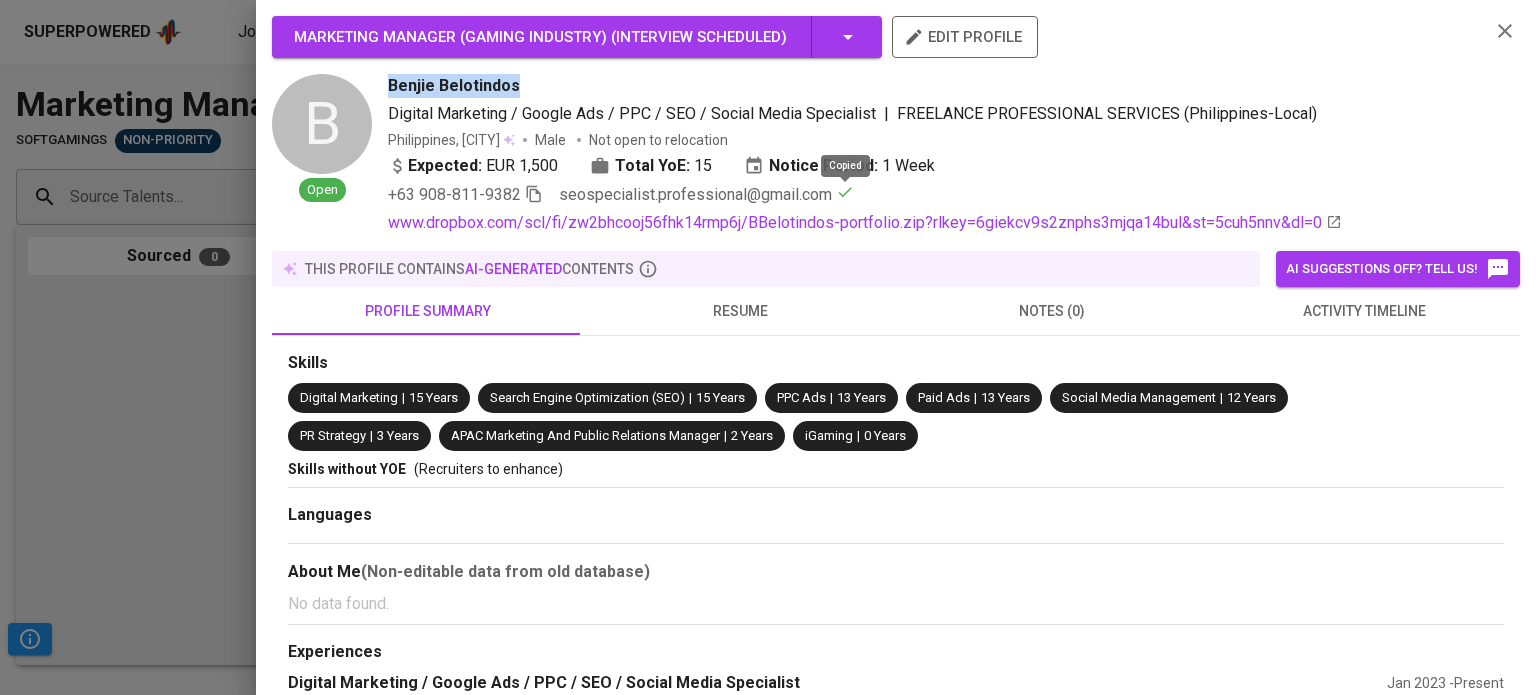 type 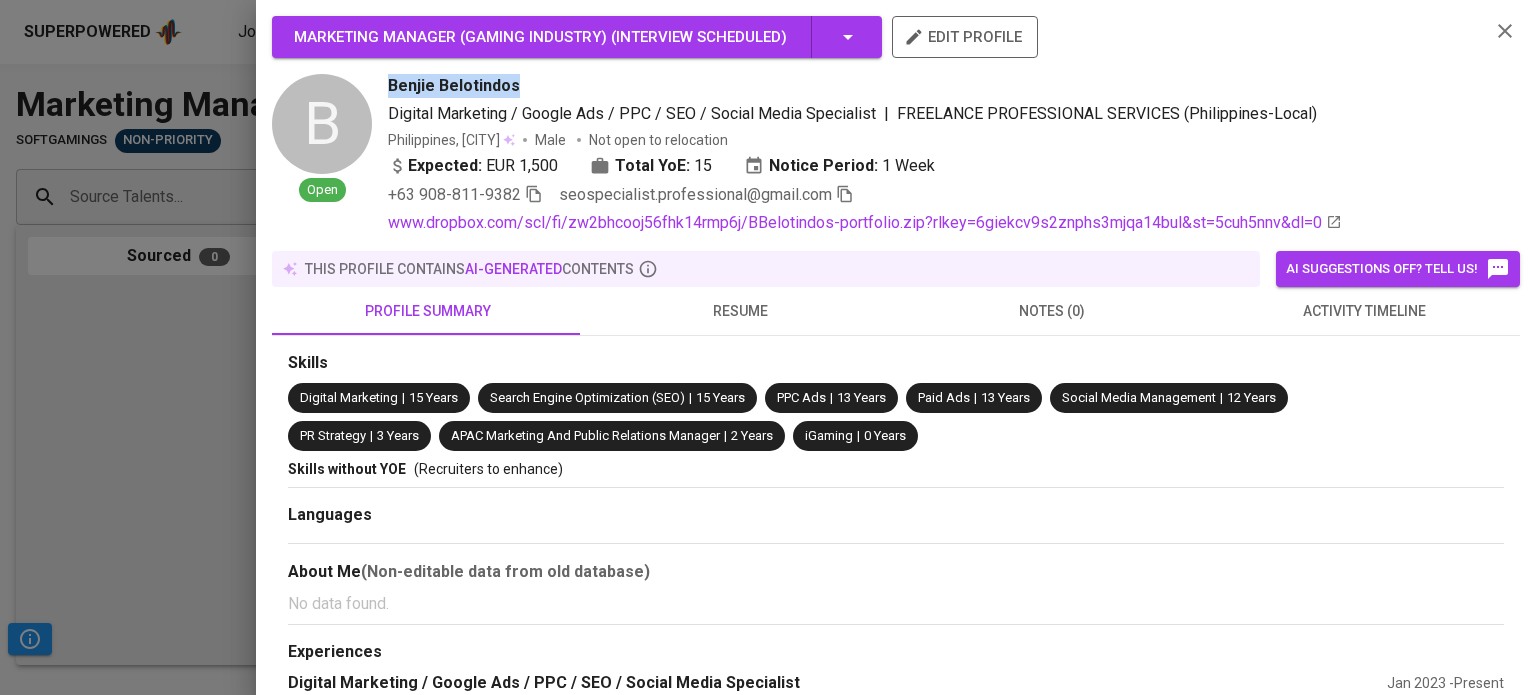 click on "resume" at bounding box center (740, 311) 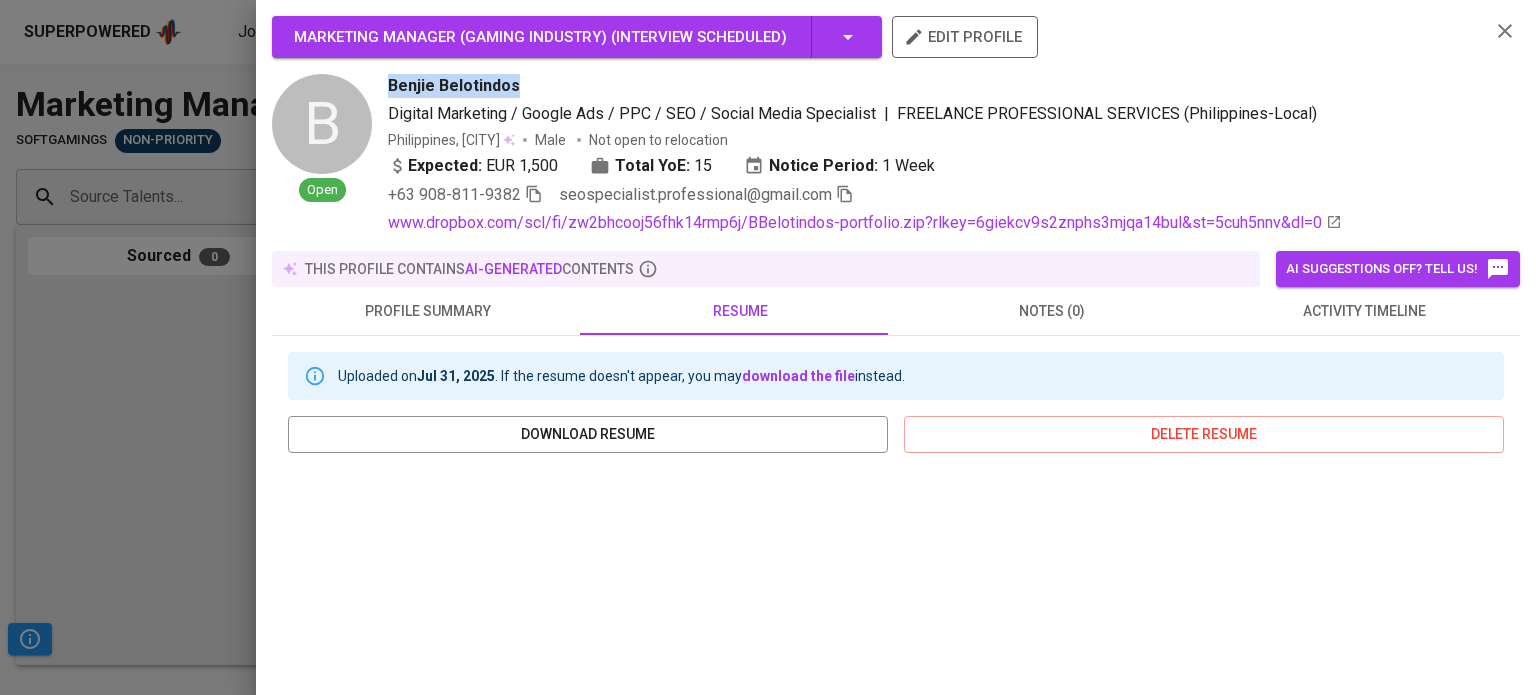 scroll, scrollTop: 300, scrollLeft: 0, axis: vertical 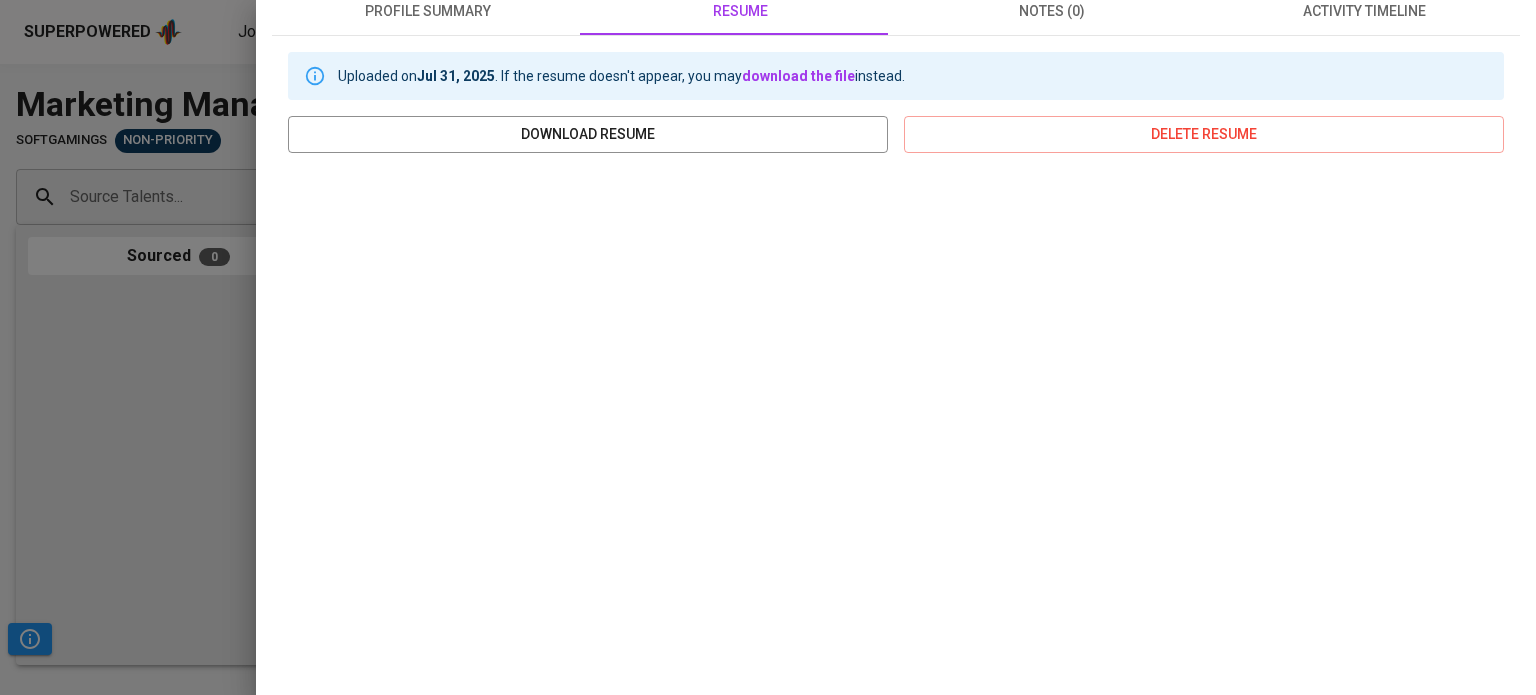 type 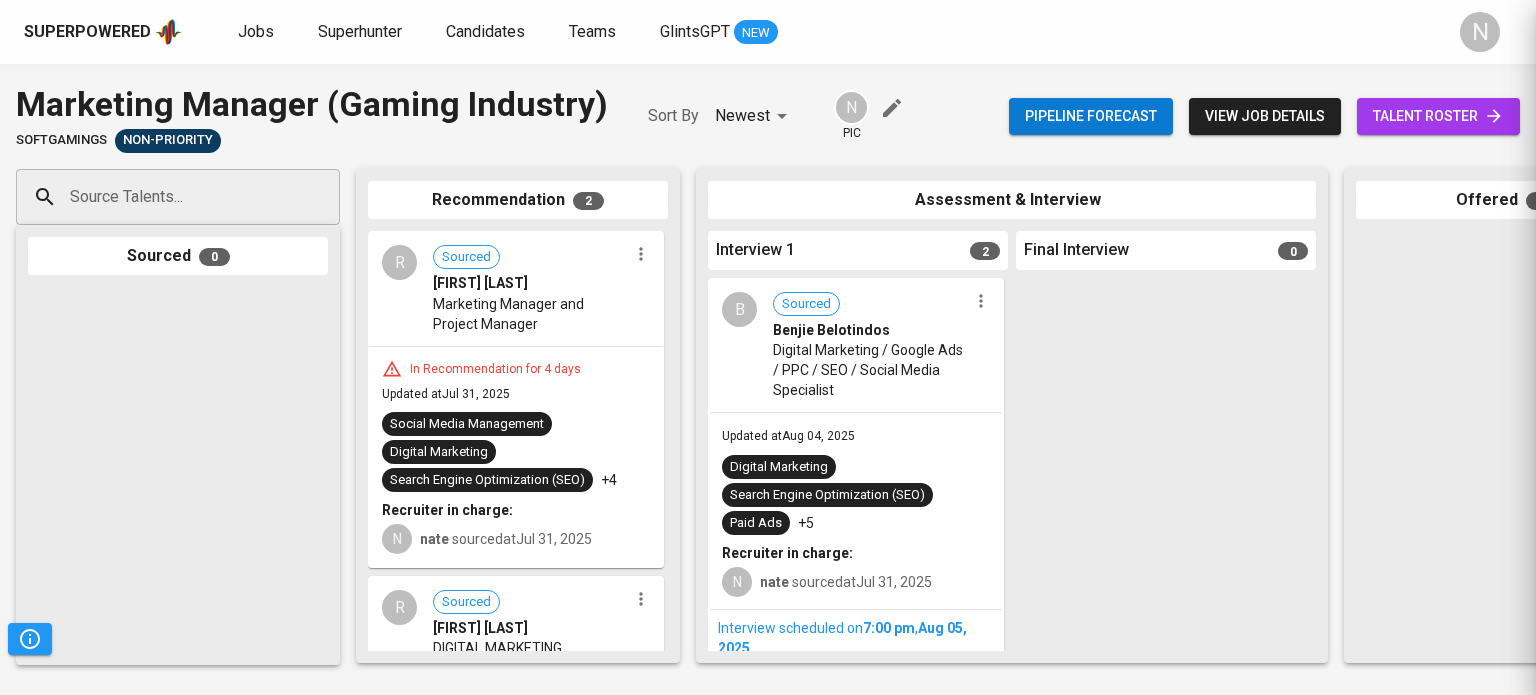 scroll, scrollTop: 0, scrollLeft: 0, axis: both 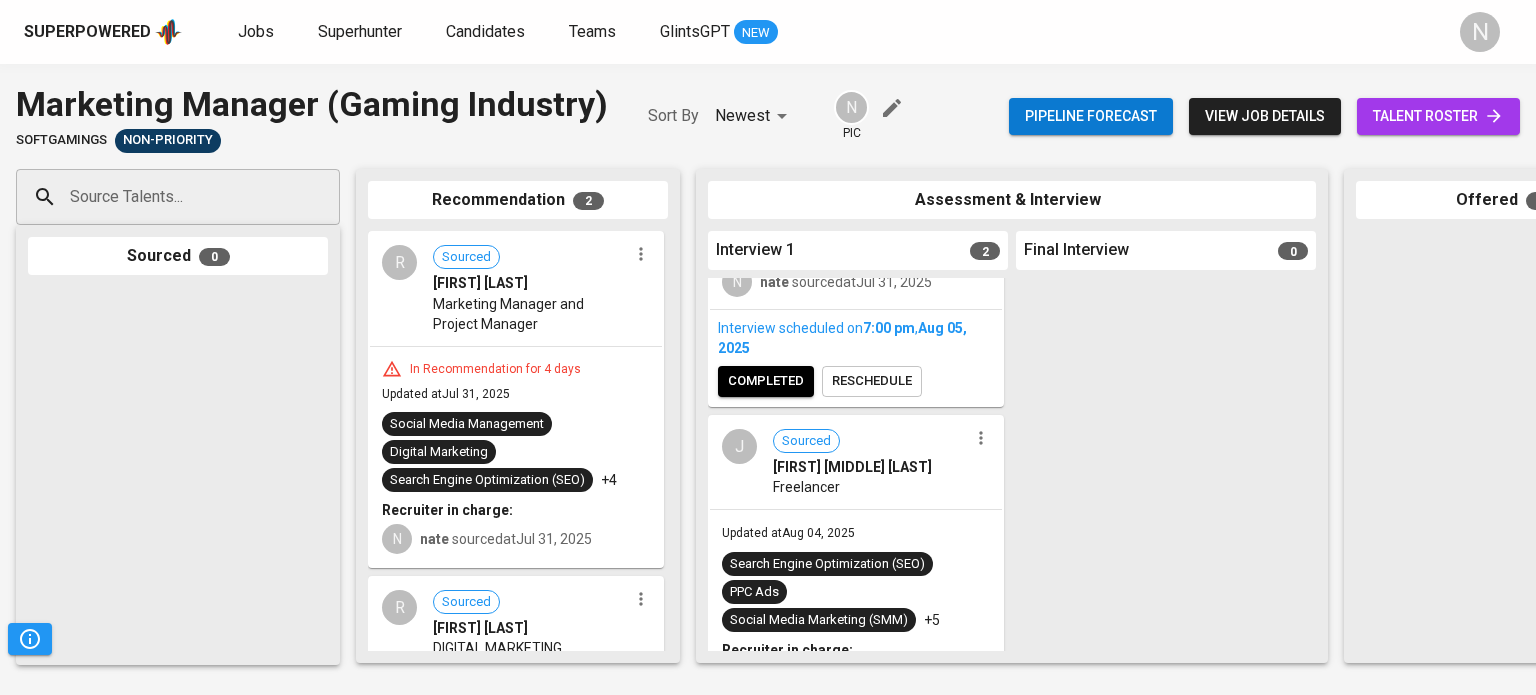 click on "Freelancer" at bounding box center (870, 487) 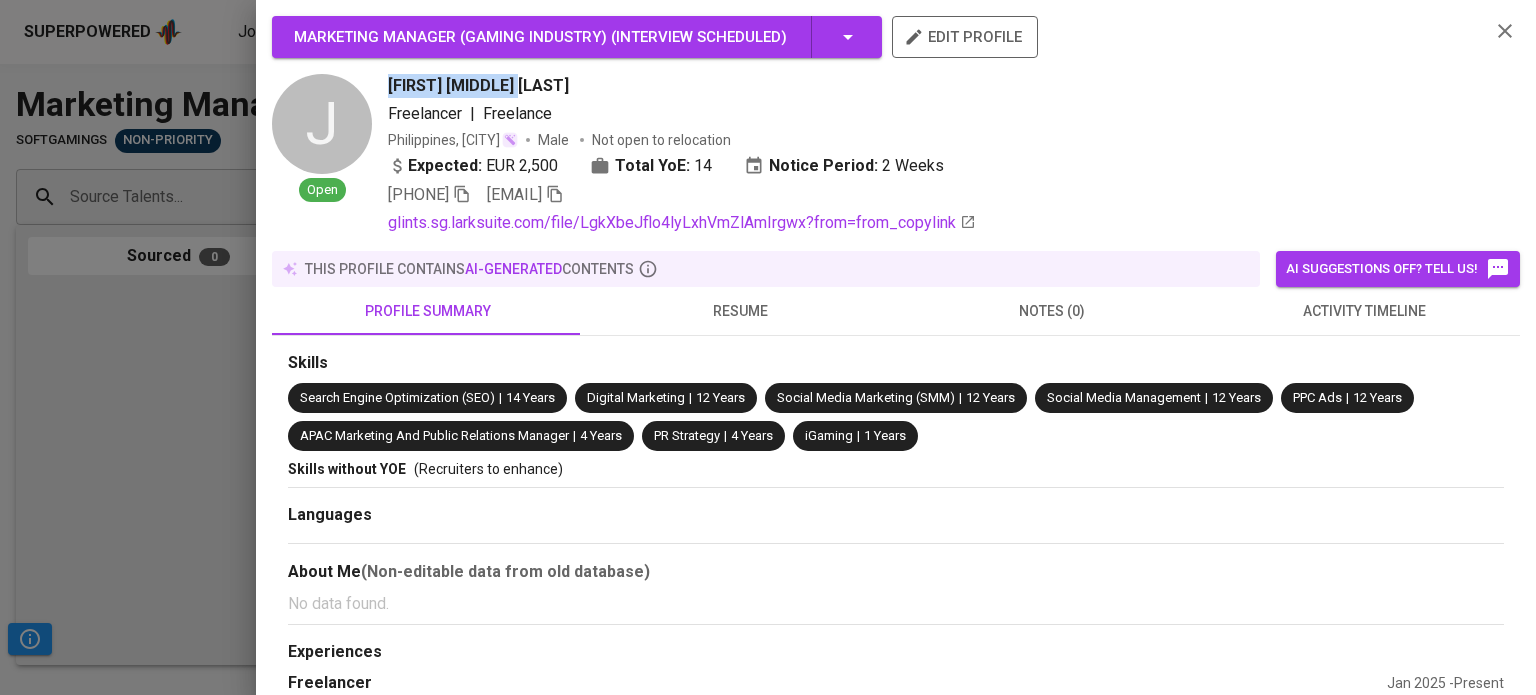 drag, startPoint x: 393, startPoint y: 86, endPoint x: 514, endPoint y: 95, distance: 121.33425 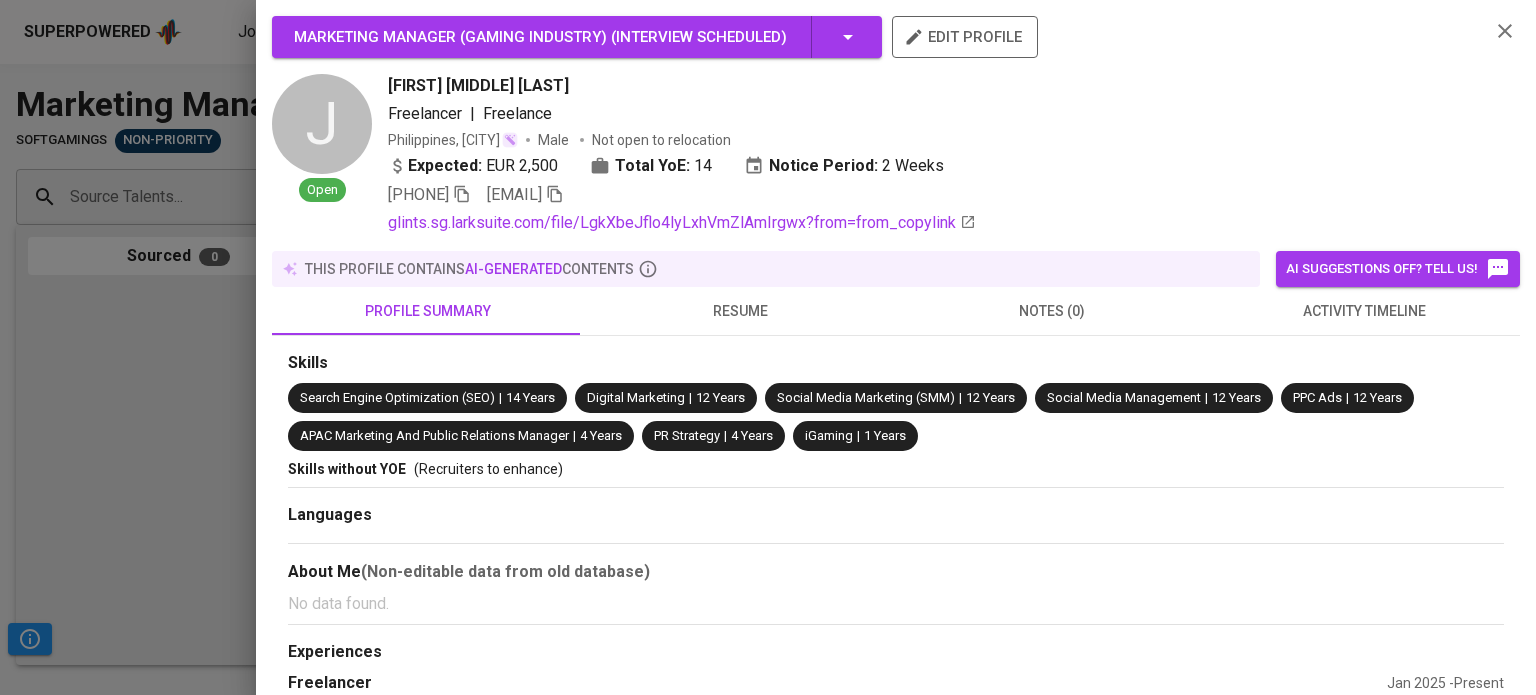 click at bounding box center [768, 347] 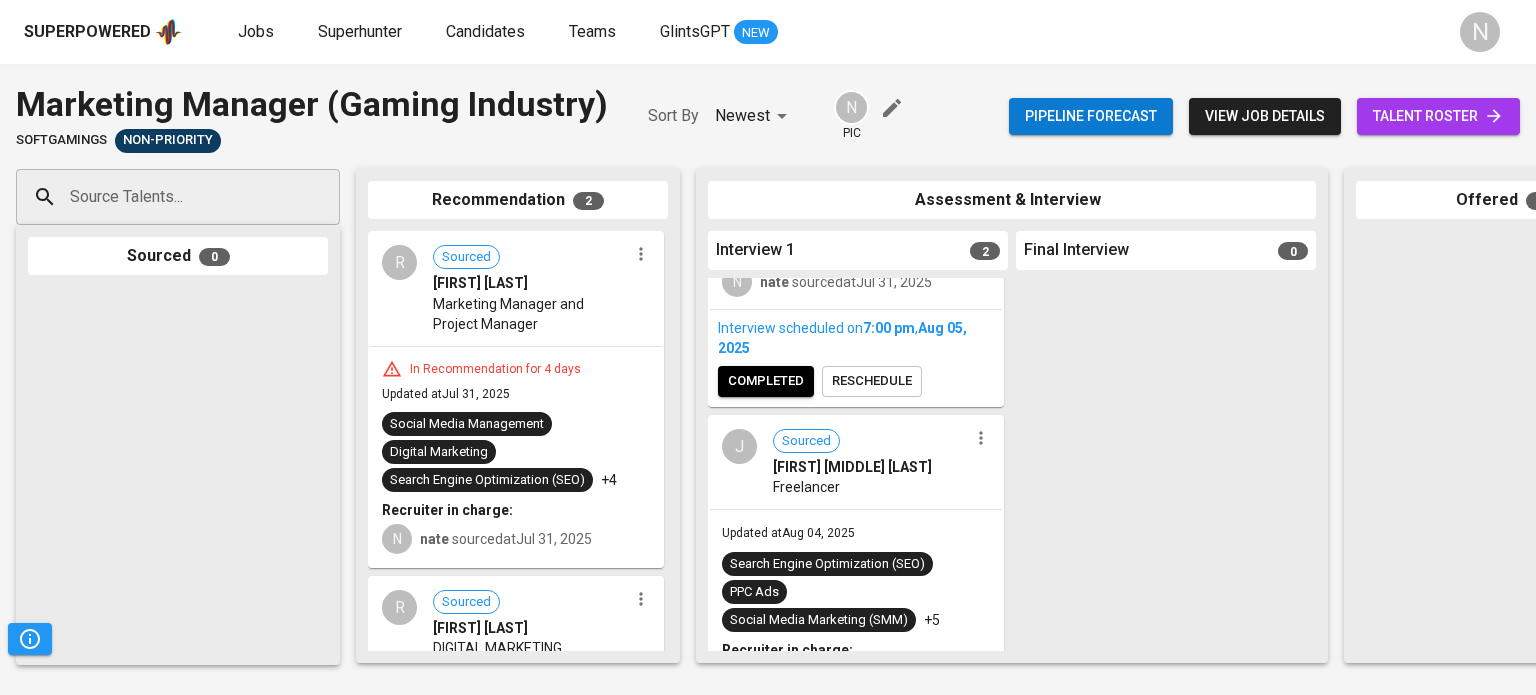 click on "[FIRST] [MIDDLE] [LAST]" at bounding box center (852, 467) 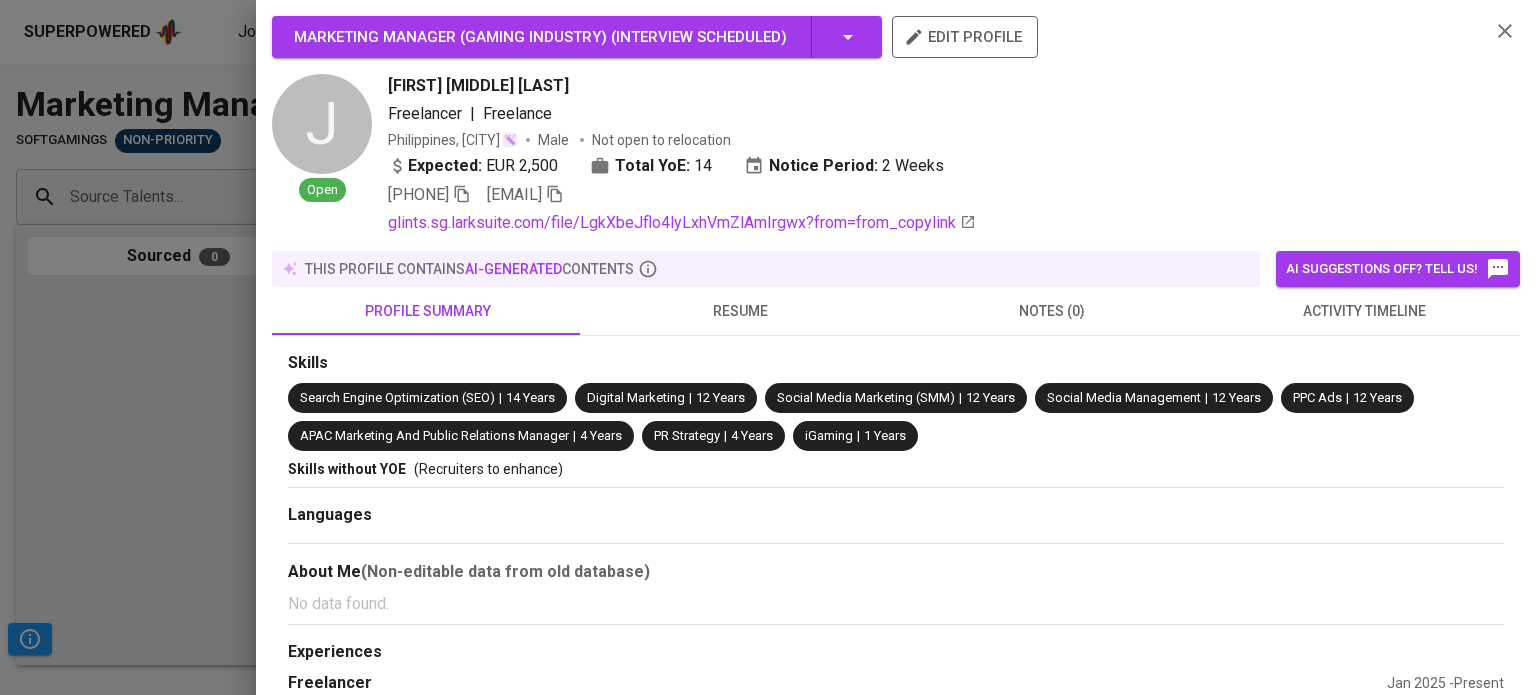 click at bounding box center (768, 347) 